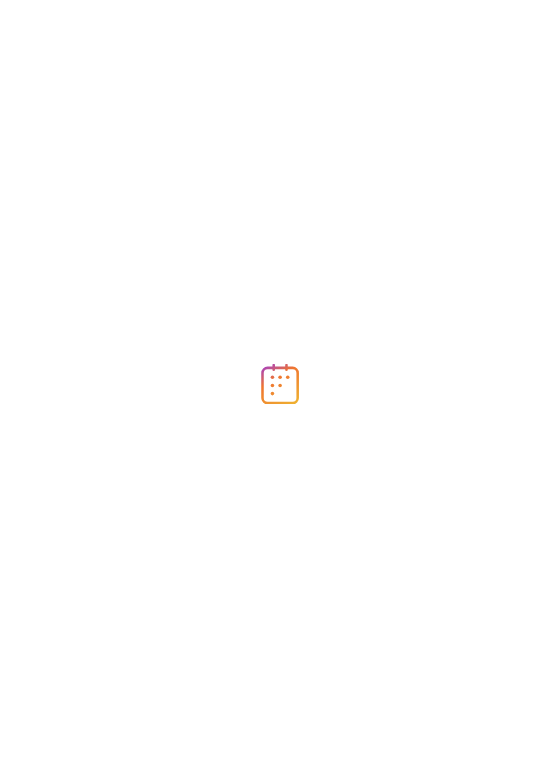 scroll, scrollTop: 0, scrollLeft: 0, axis: both 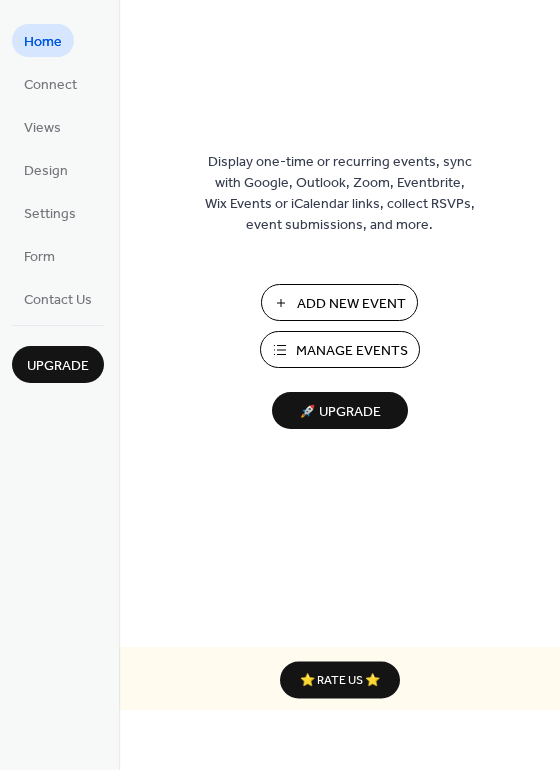 click on "Manage Events" at bounding box center [352, 351] 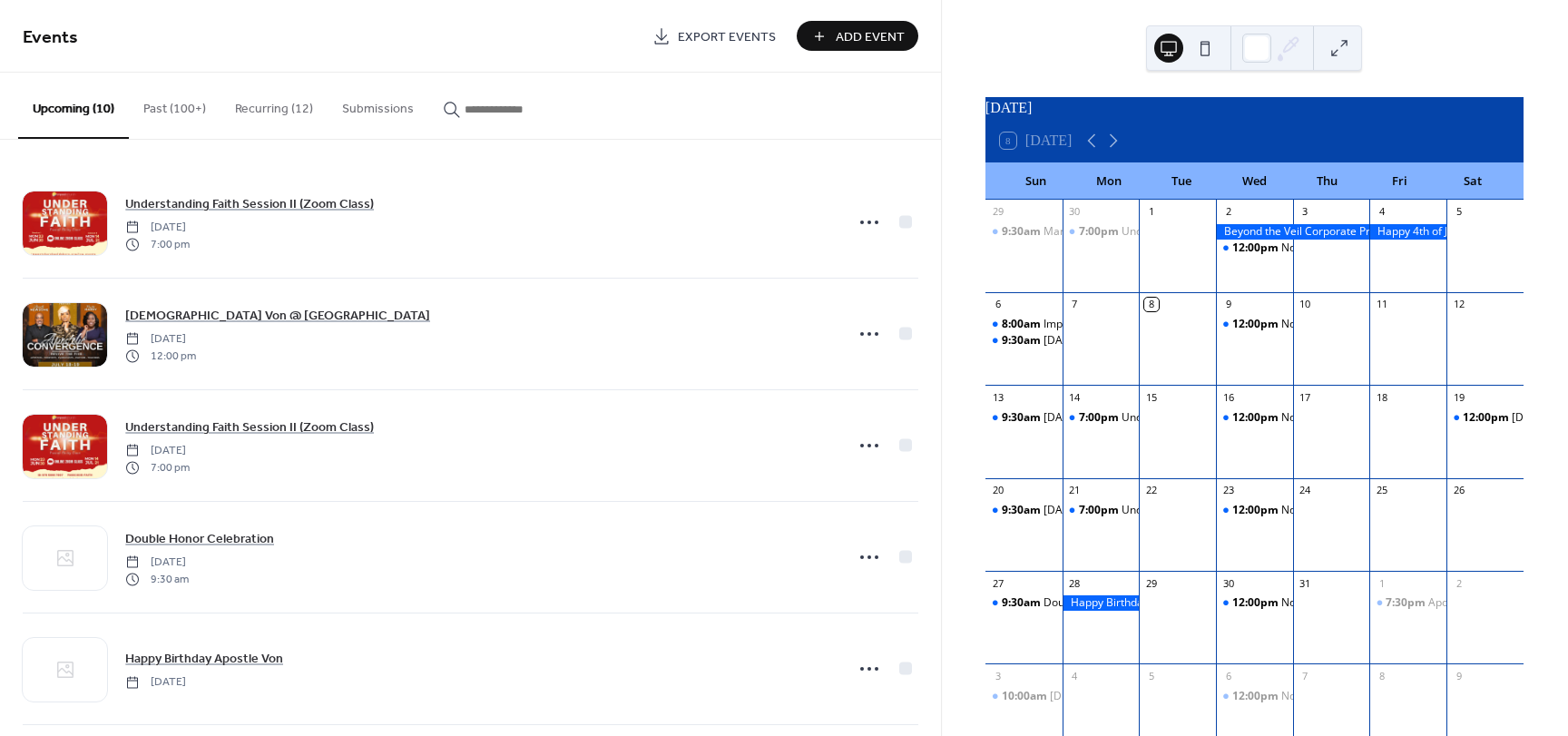 scroll, scrollTop: 0, scrollLeft: 0, axis: both 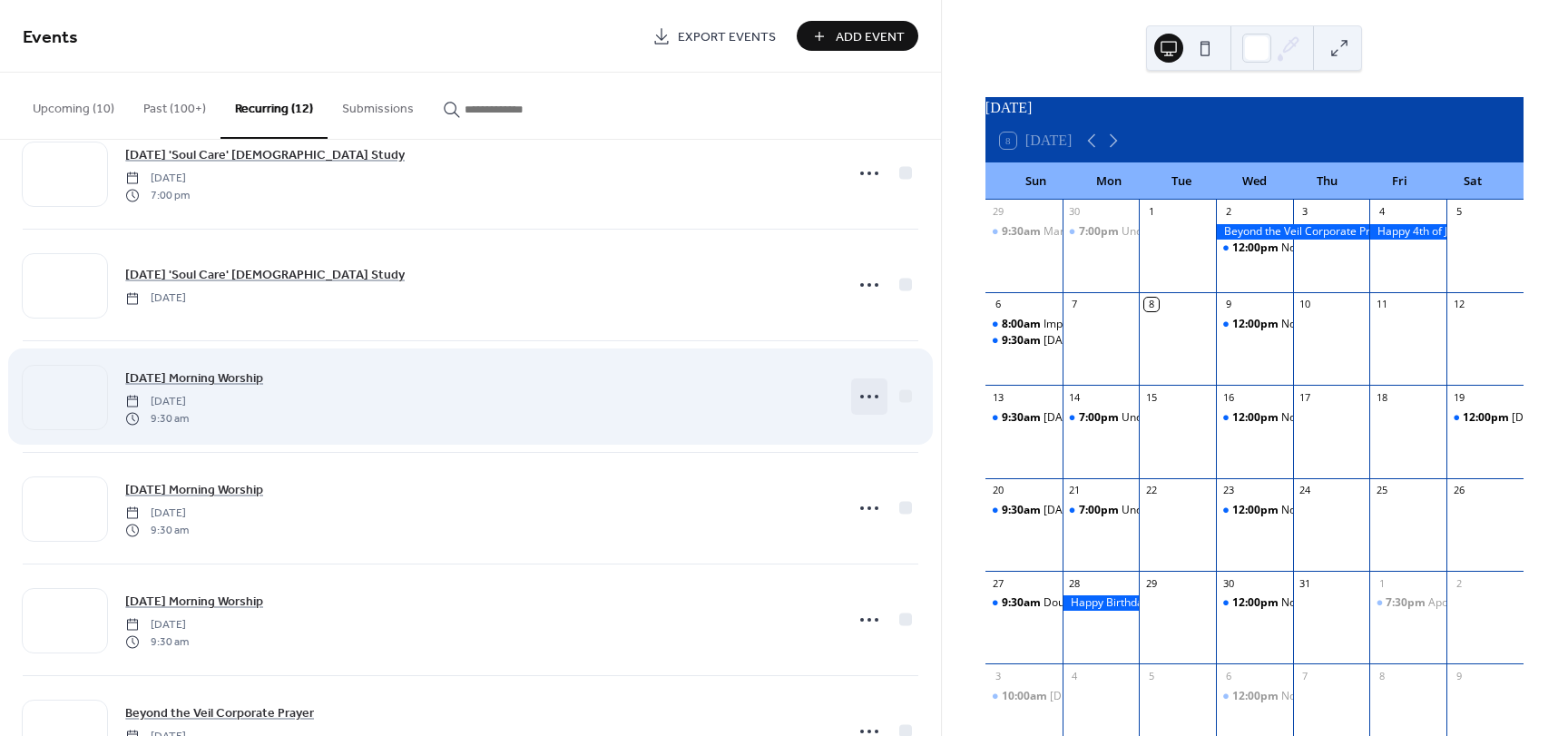 click 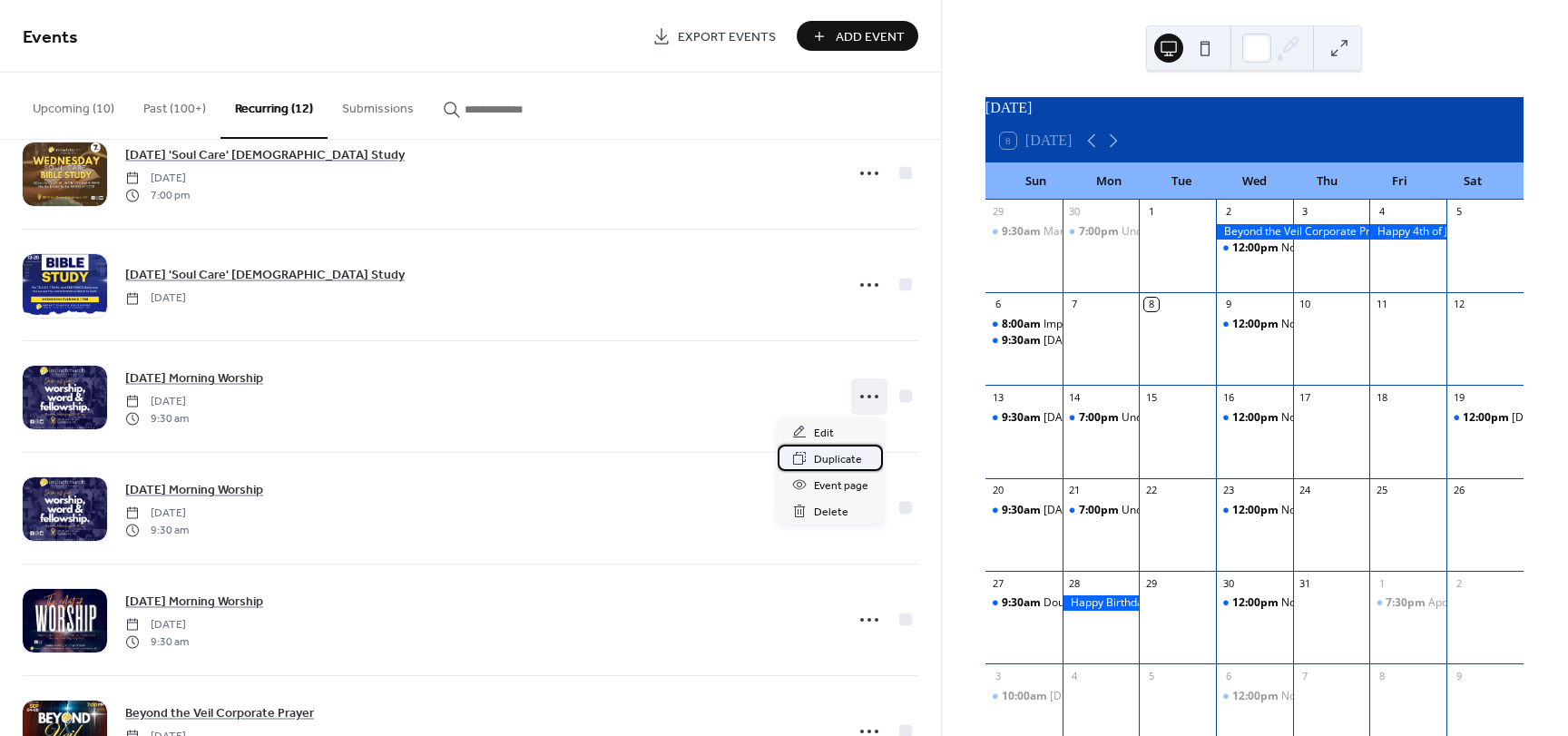 click on "Duplicate" at bounding box center [838, 459] 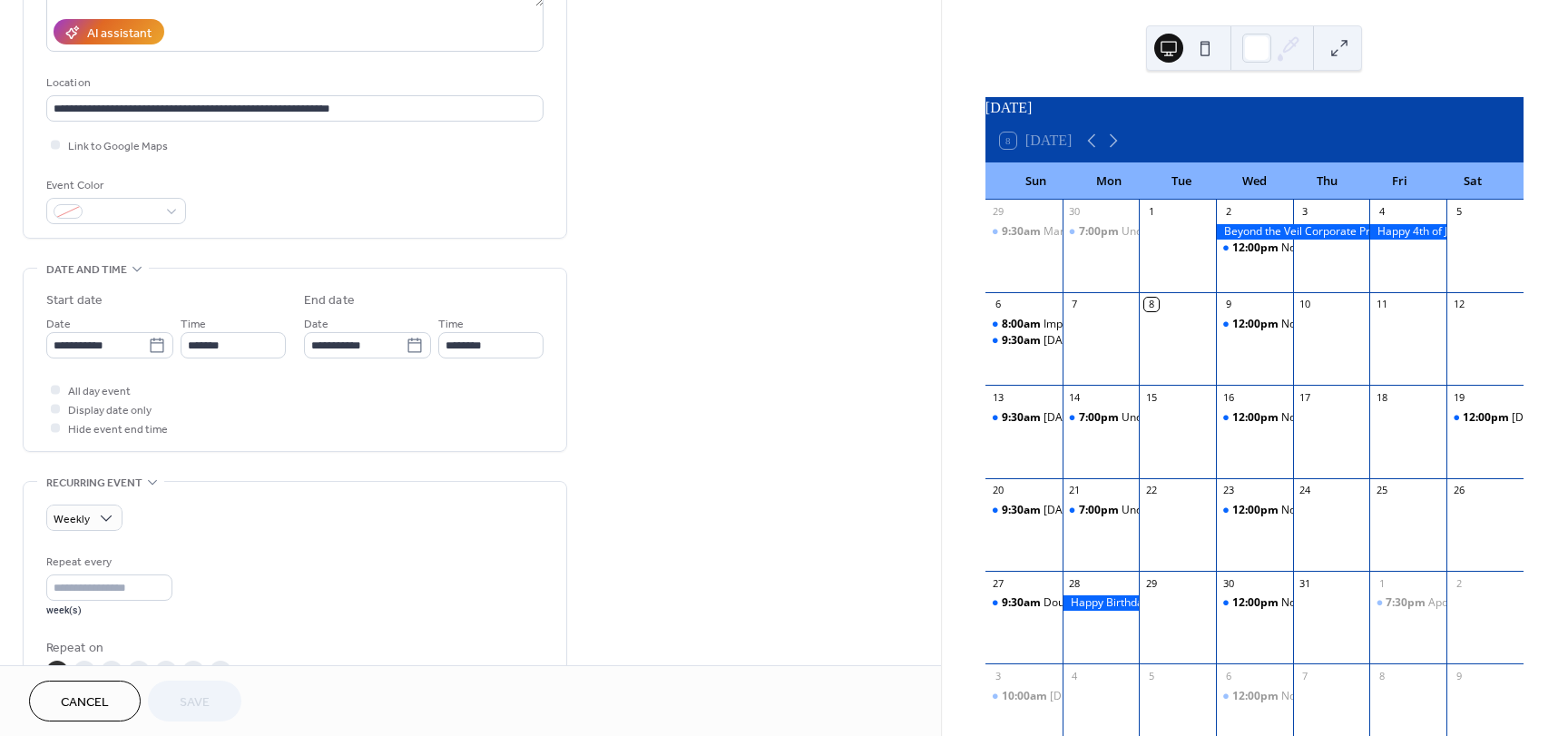 scroll, scrollTop: 363, scrollLeft: 0, axis: vertical 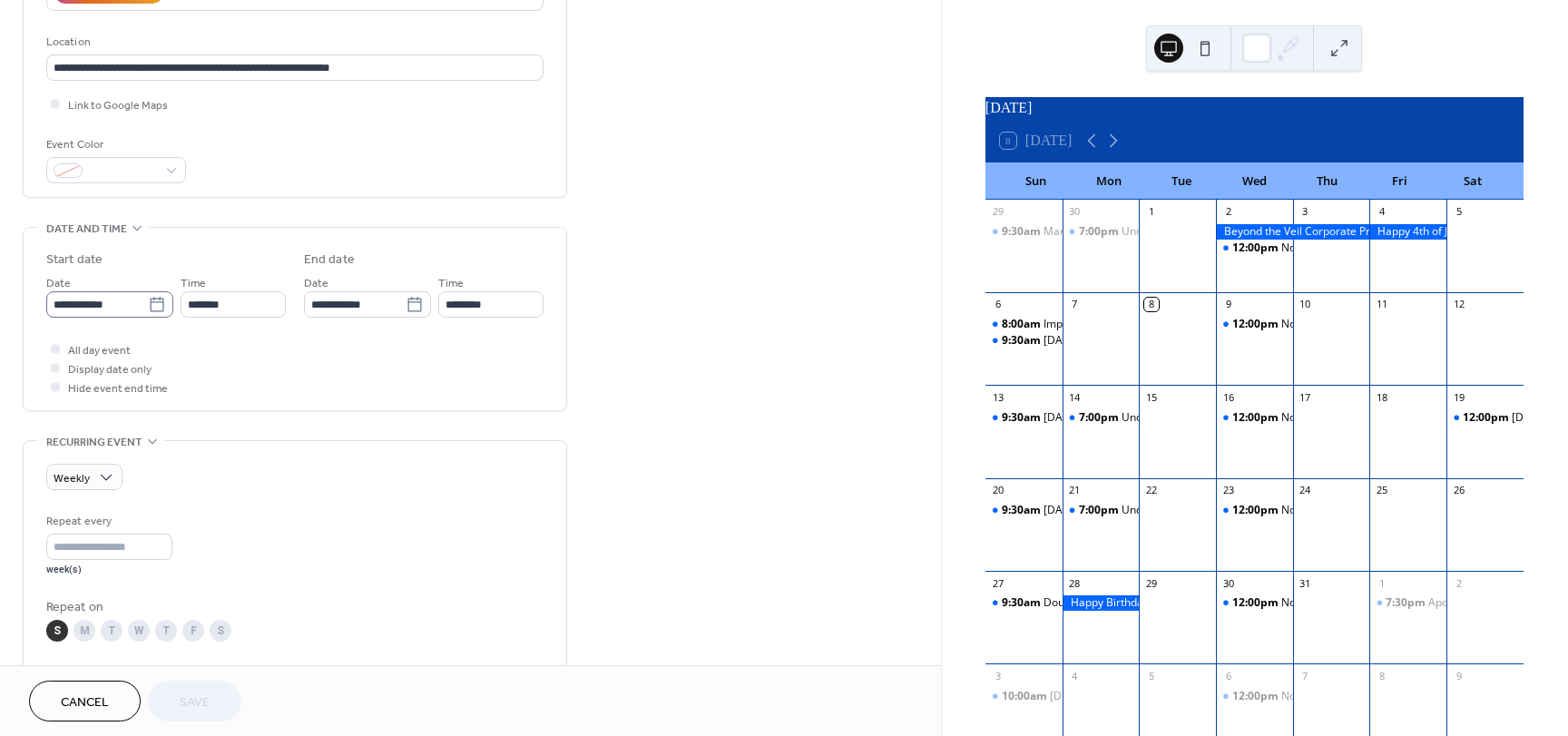 click 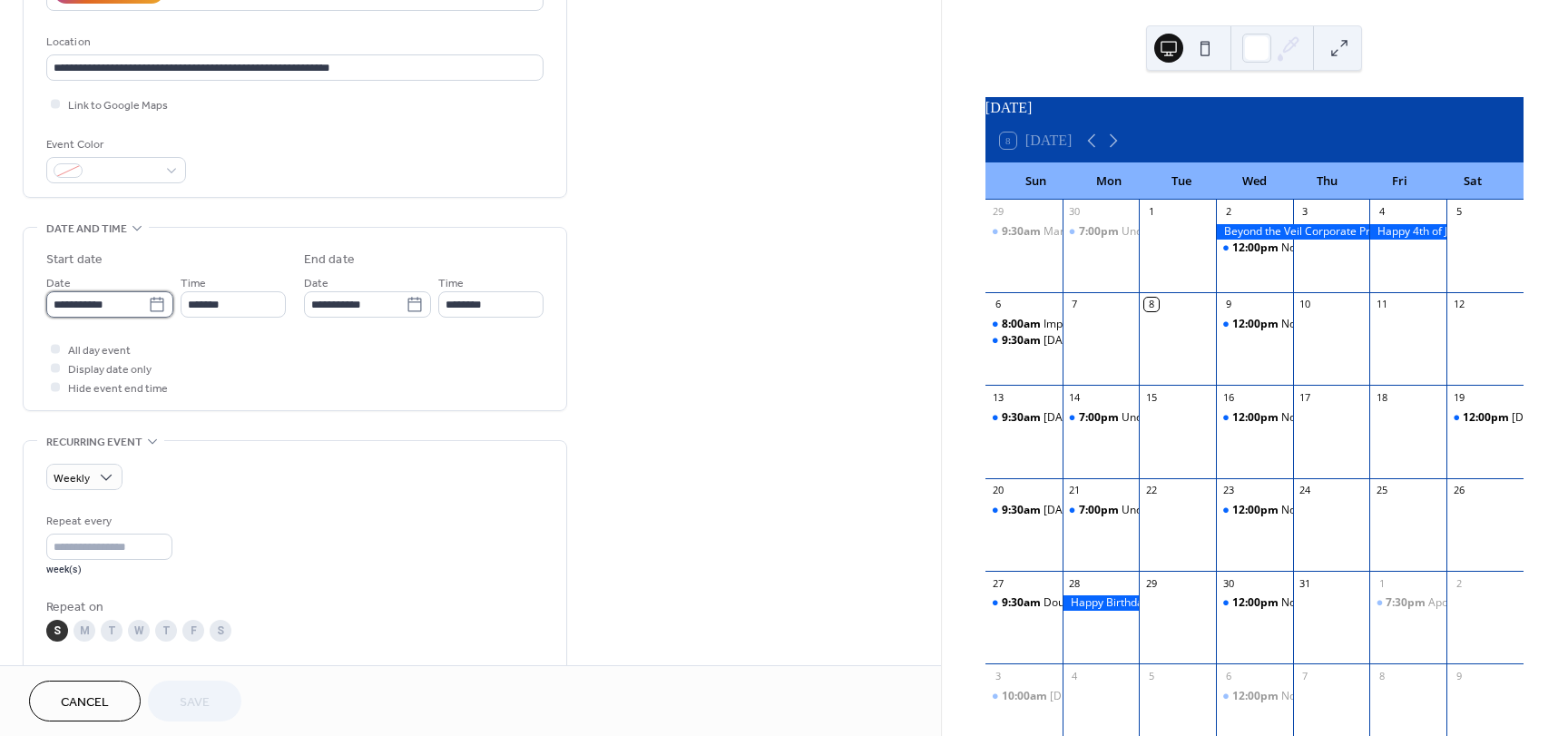 click on "**********" at bounding box center (97, 304) 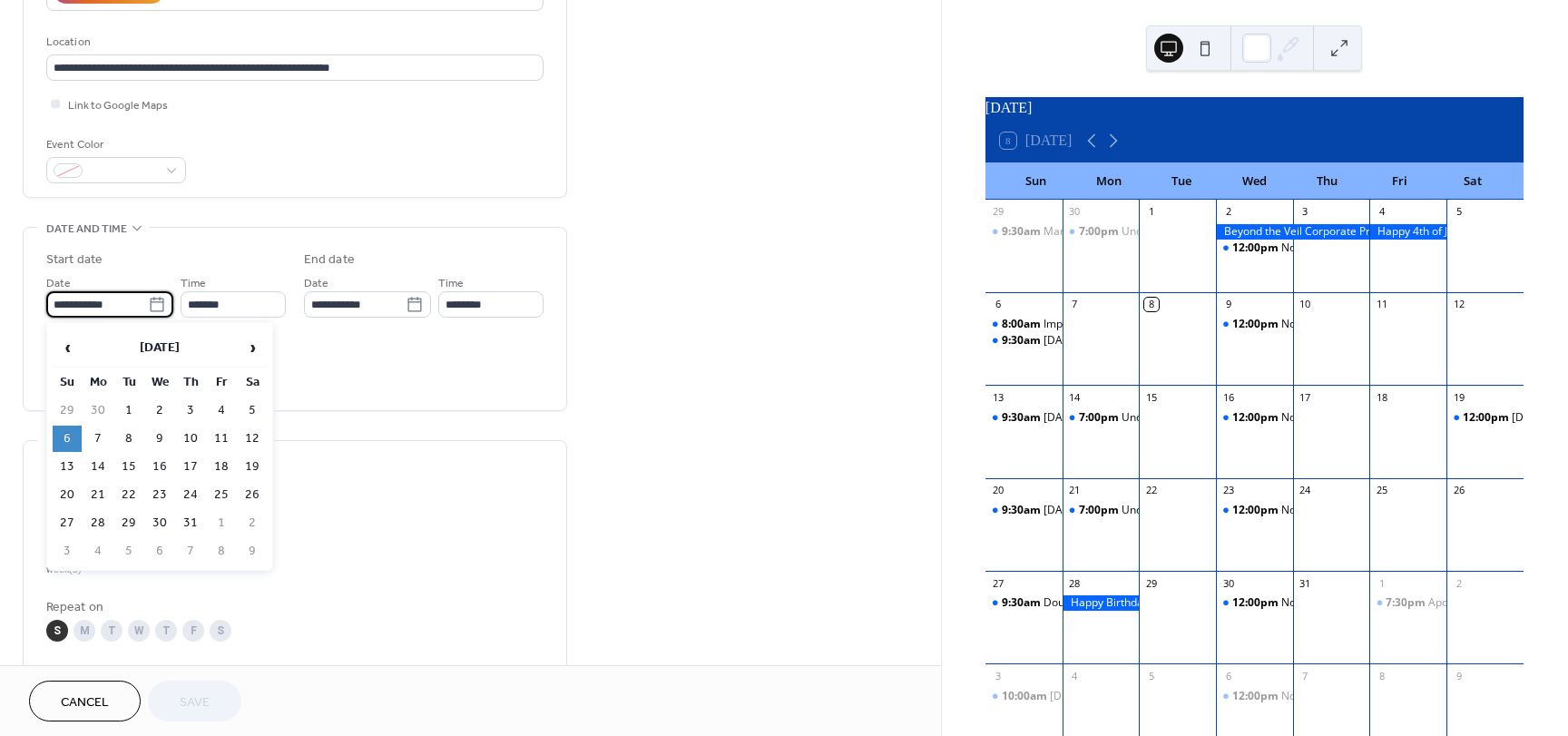 click 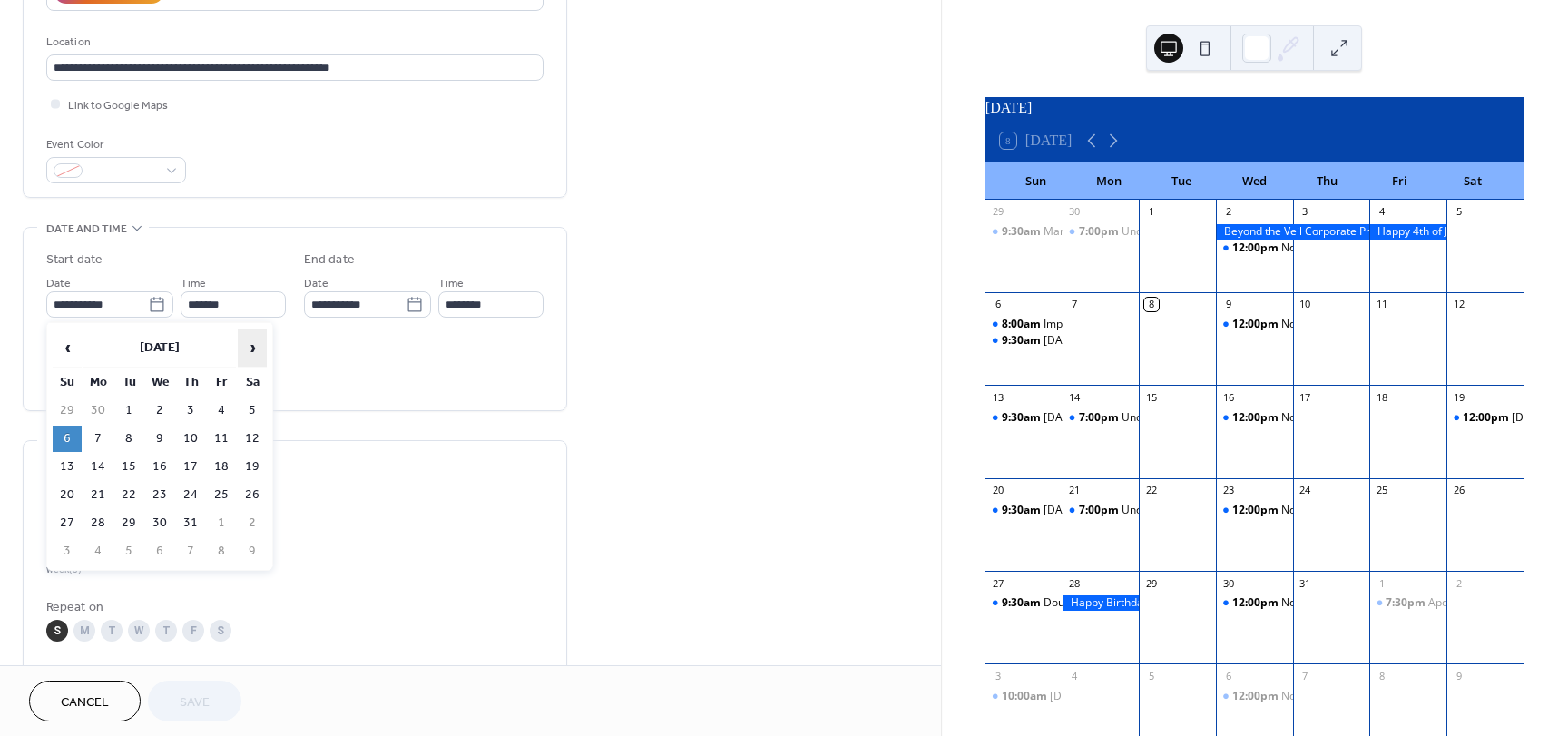 click on "›" at bounding box center (252, 348) 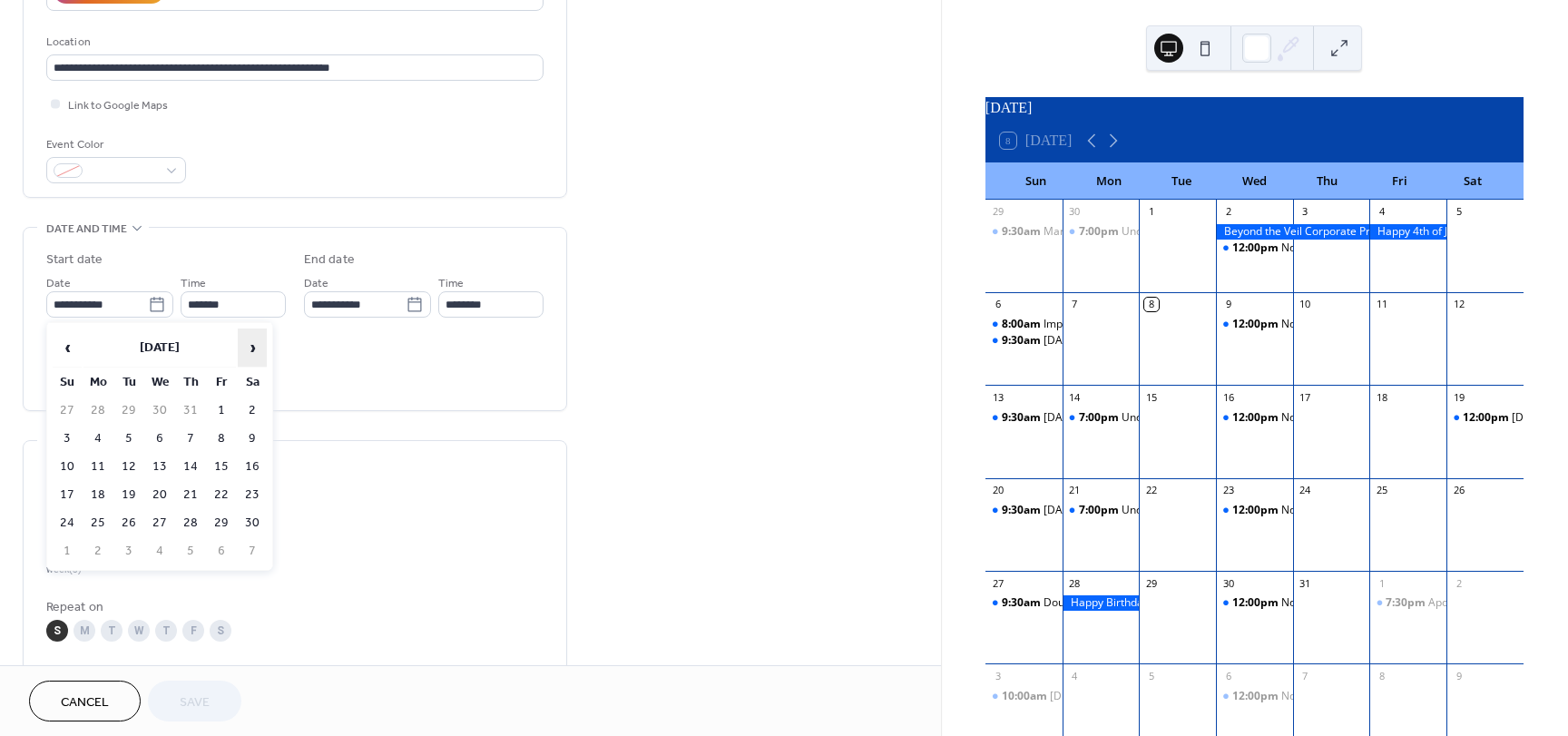 click on "›" at bounding box center [252, 348] 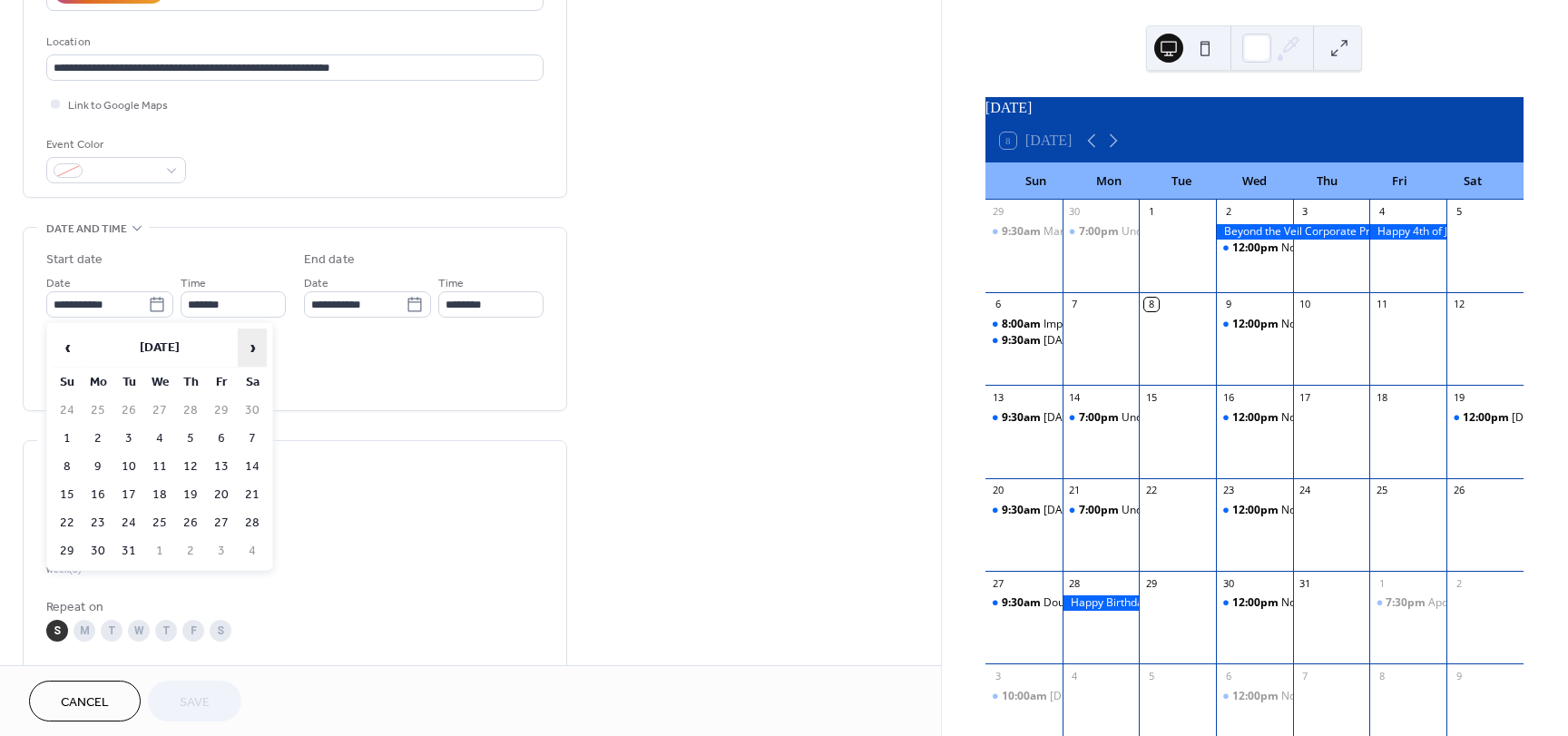 click on "›" at bounding box center (252, 348) 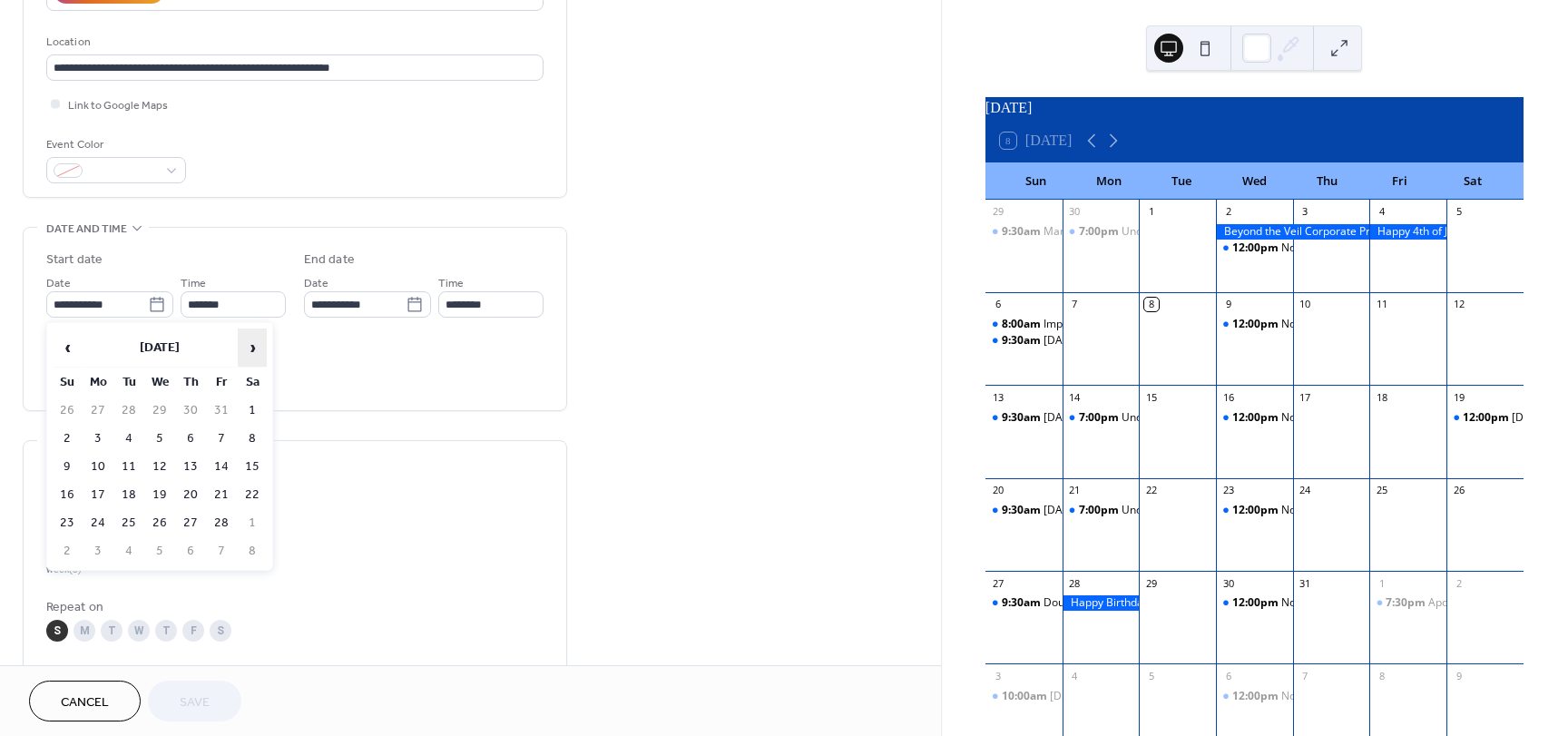 click on "›" at bounding box center (252, 348) 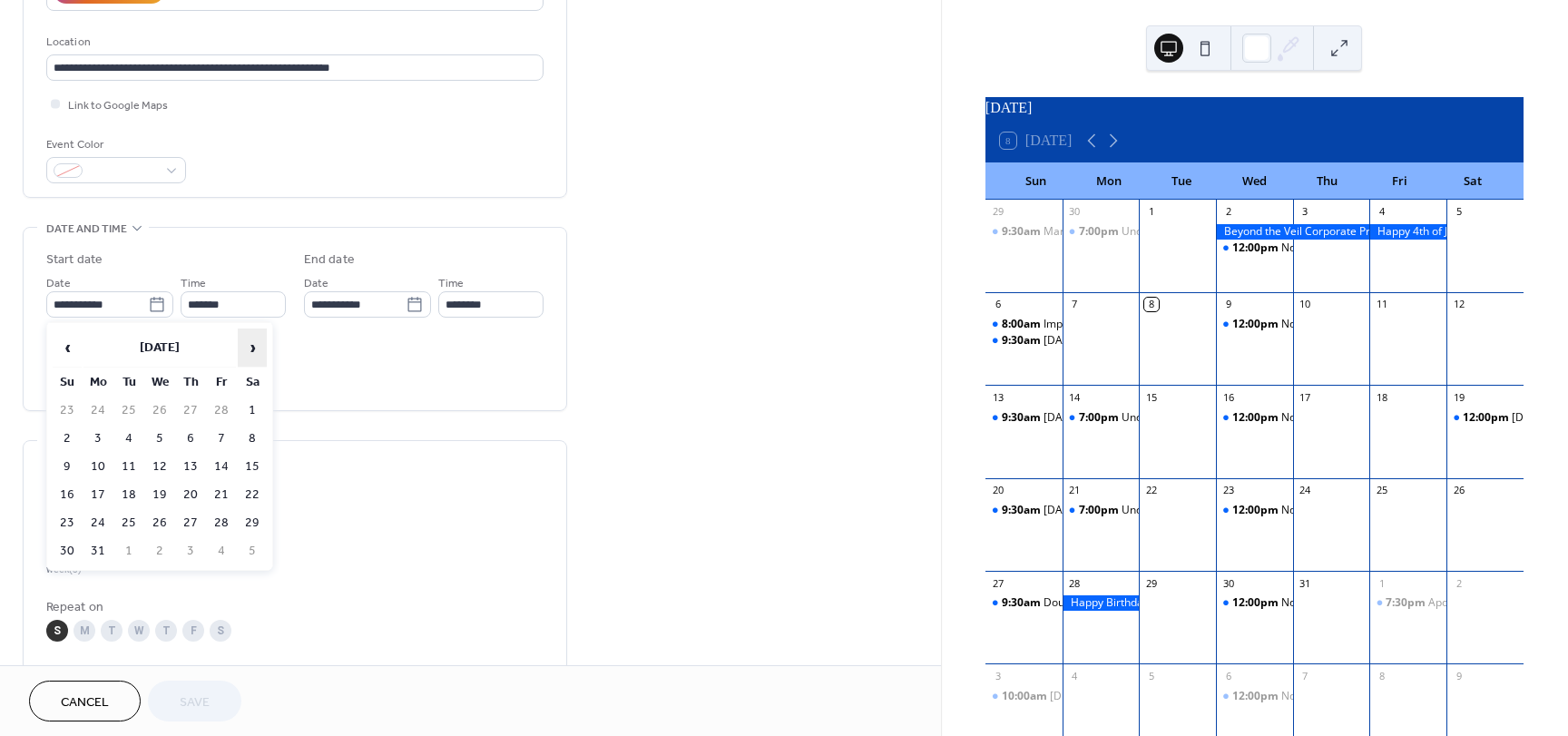 click on "›" at bounding box center [252, 348] 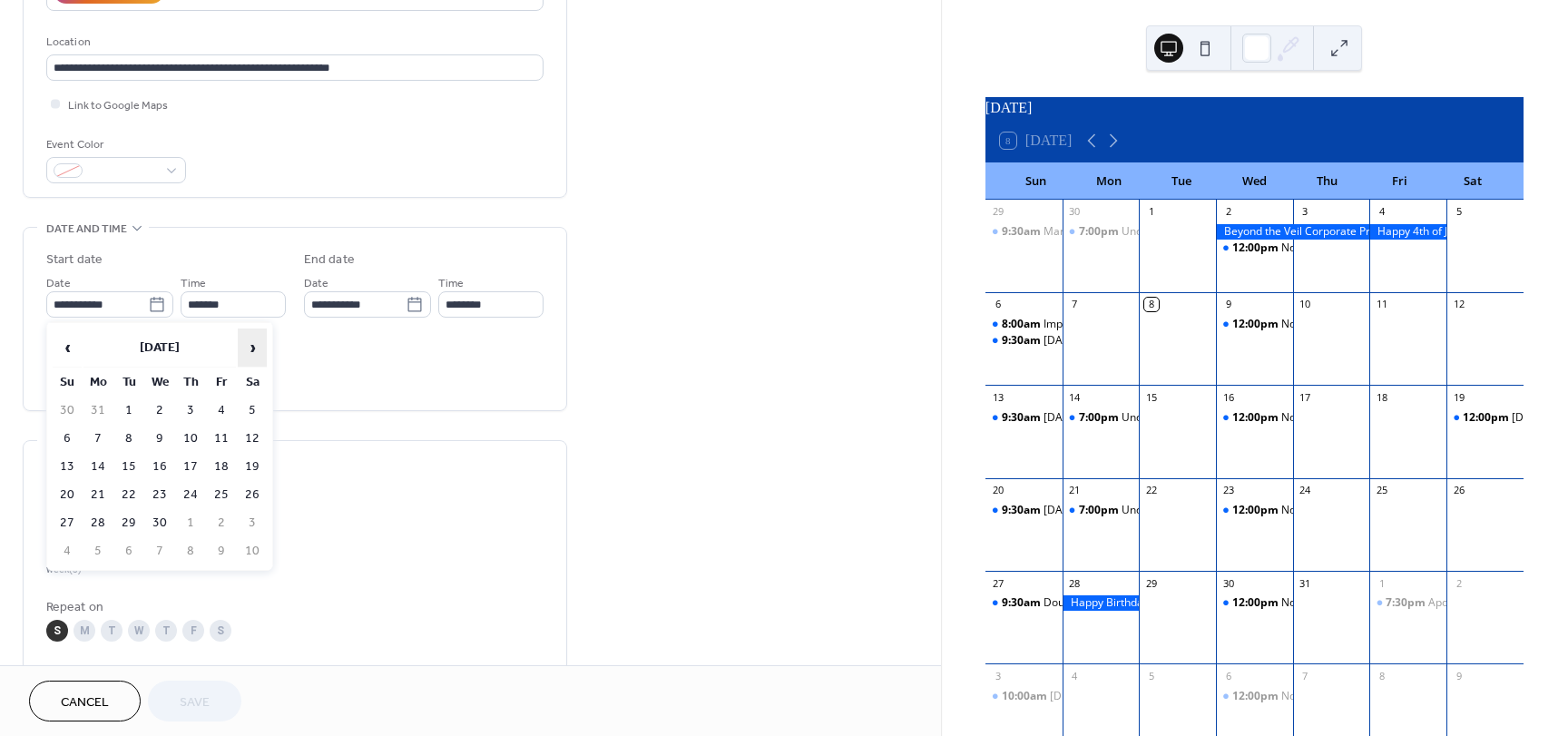 click on "›" at bounding box center [252, 348] 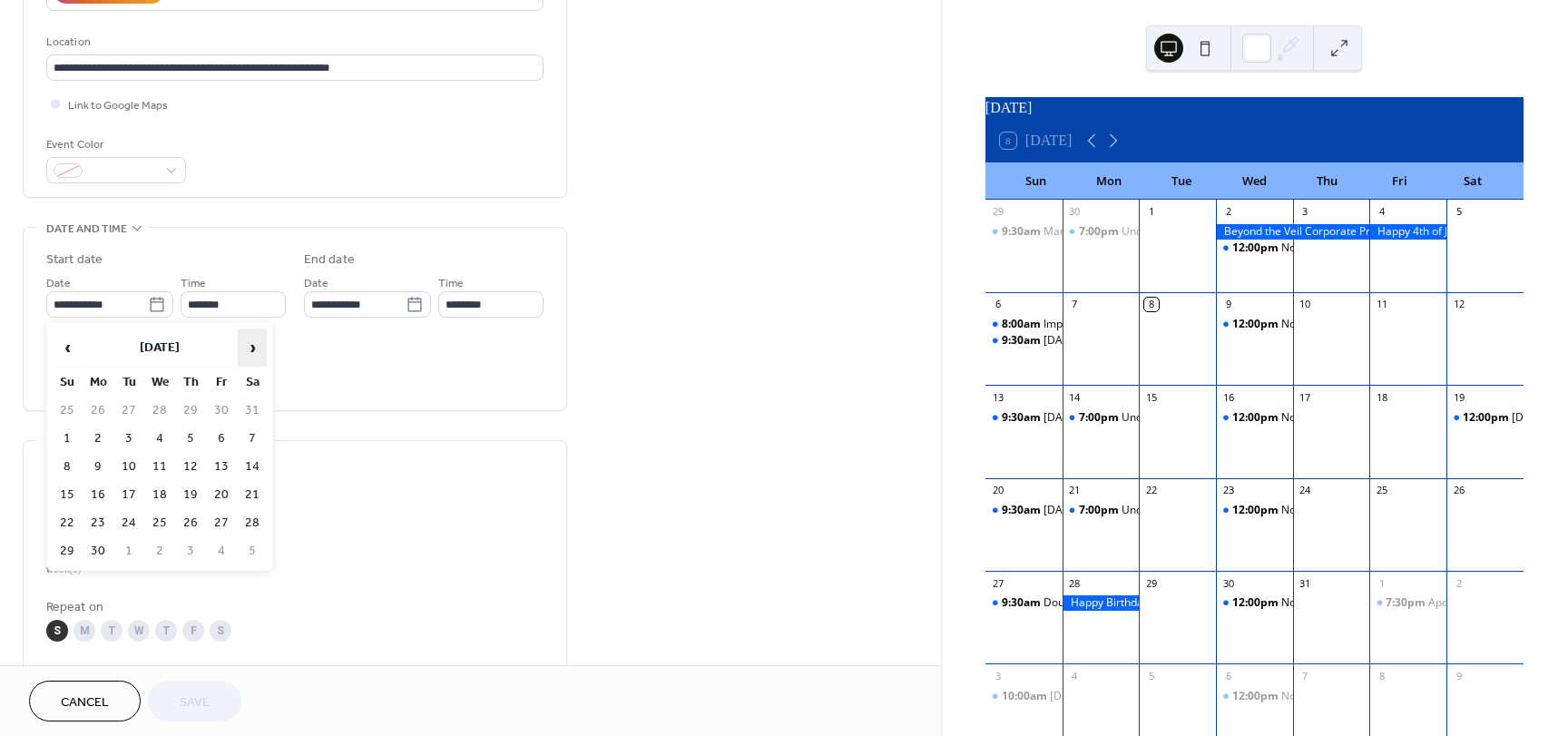 click on "›" at bounding box center (252, 348) 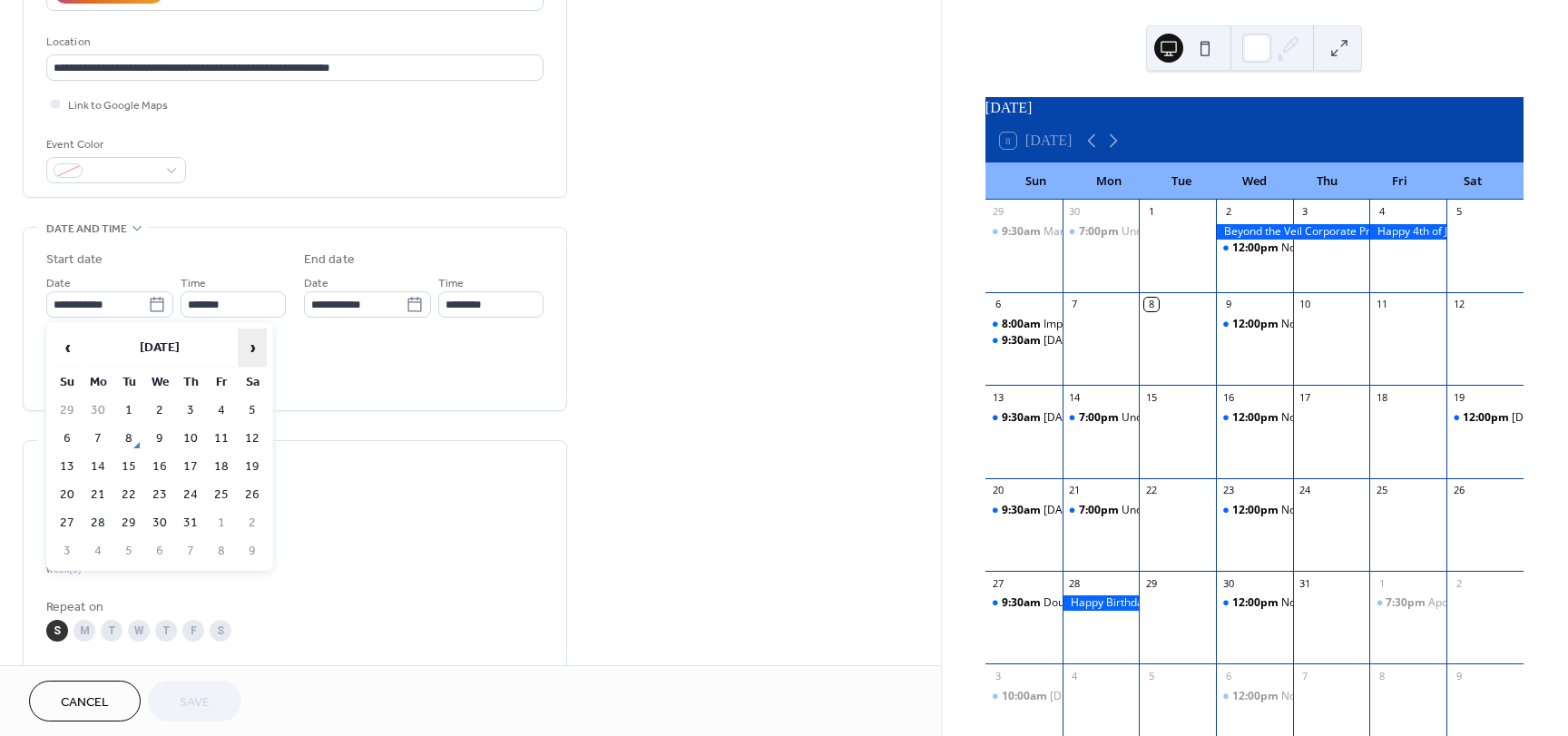 click on "›" at bounding box center [252, 348] 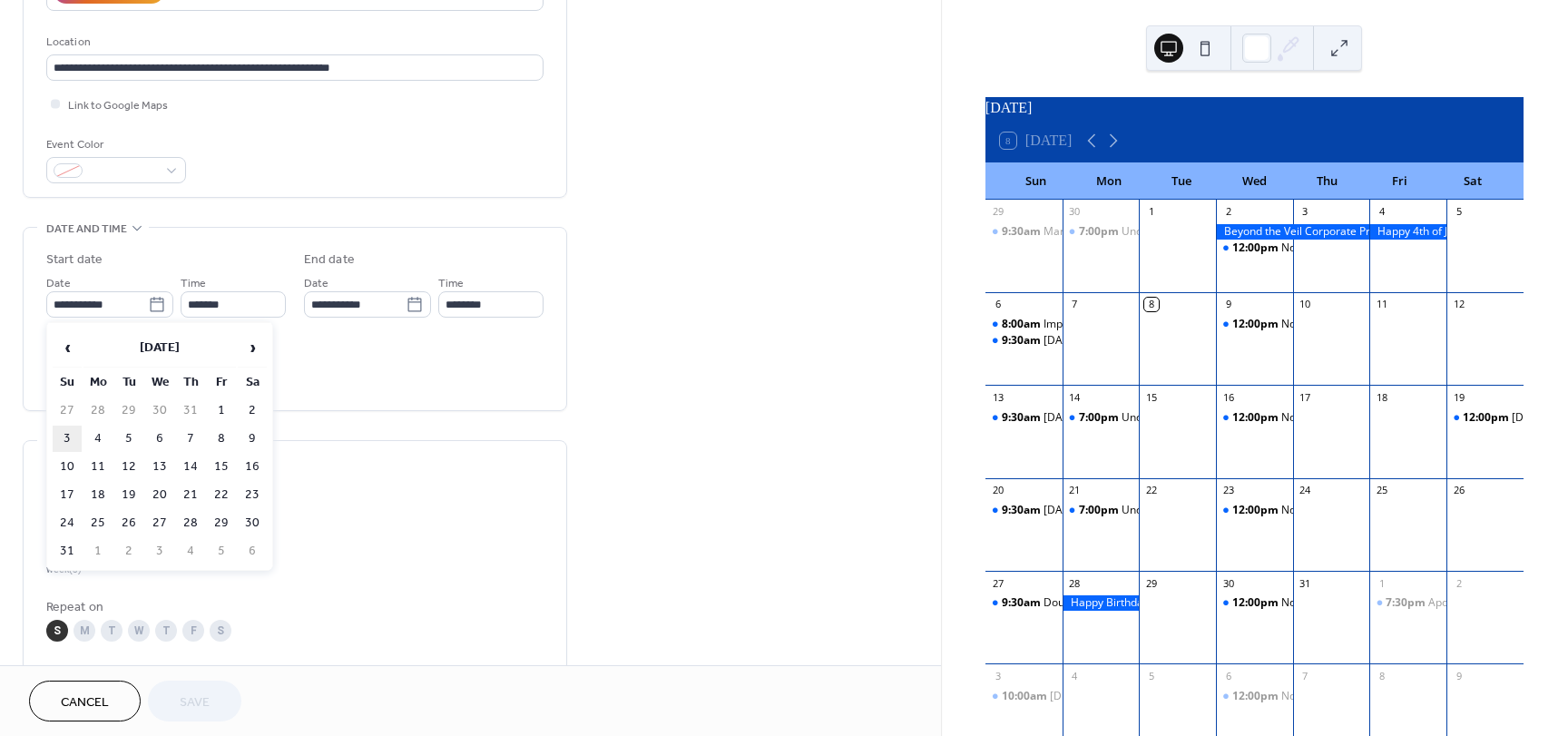 click on "3" at bounding box center (67, 438) 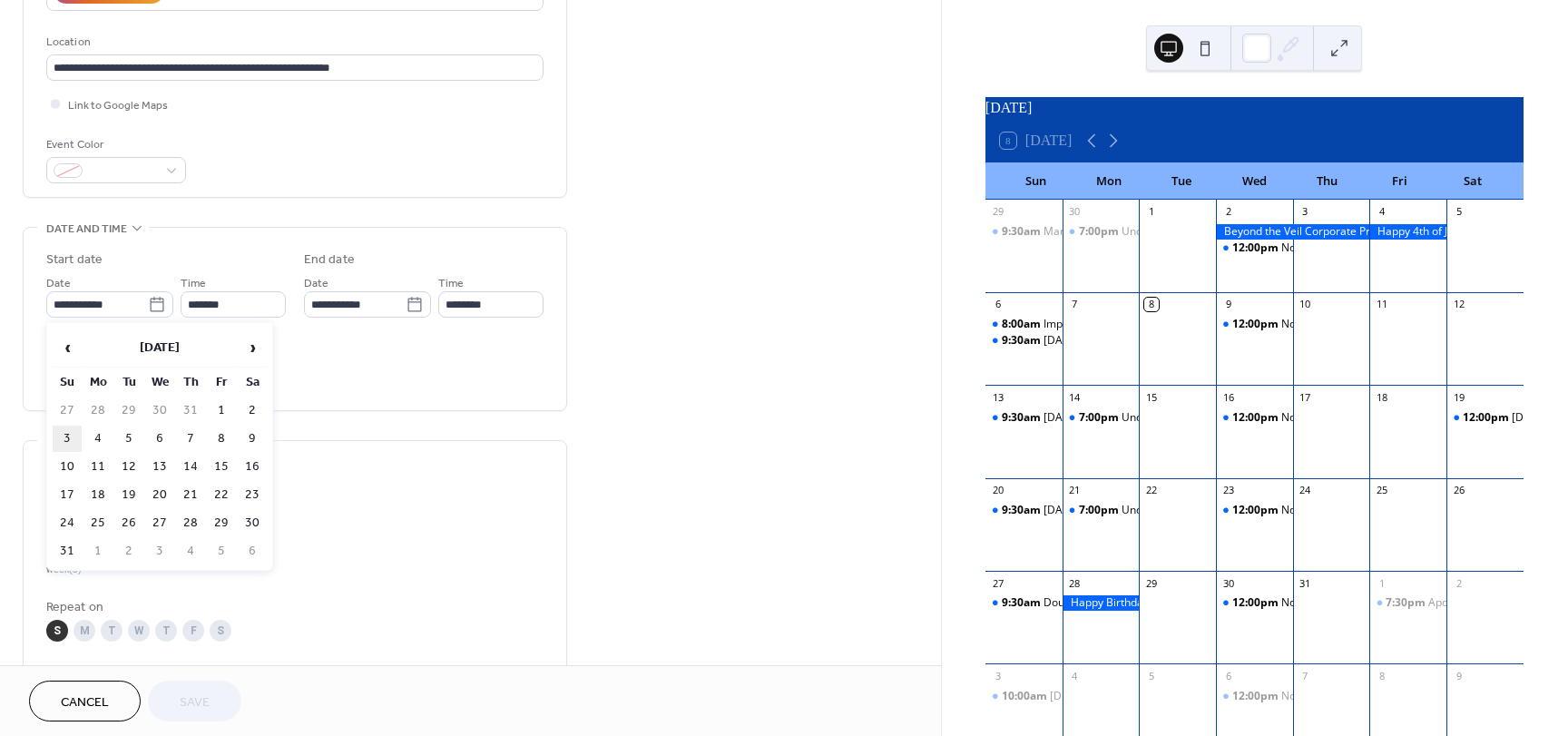 type on "**********" 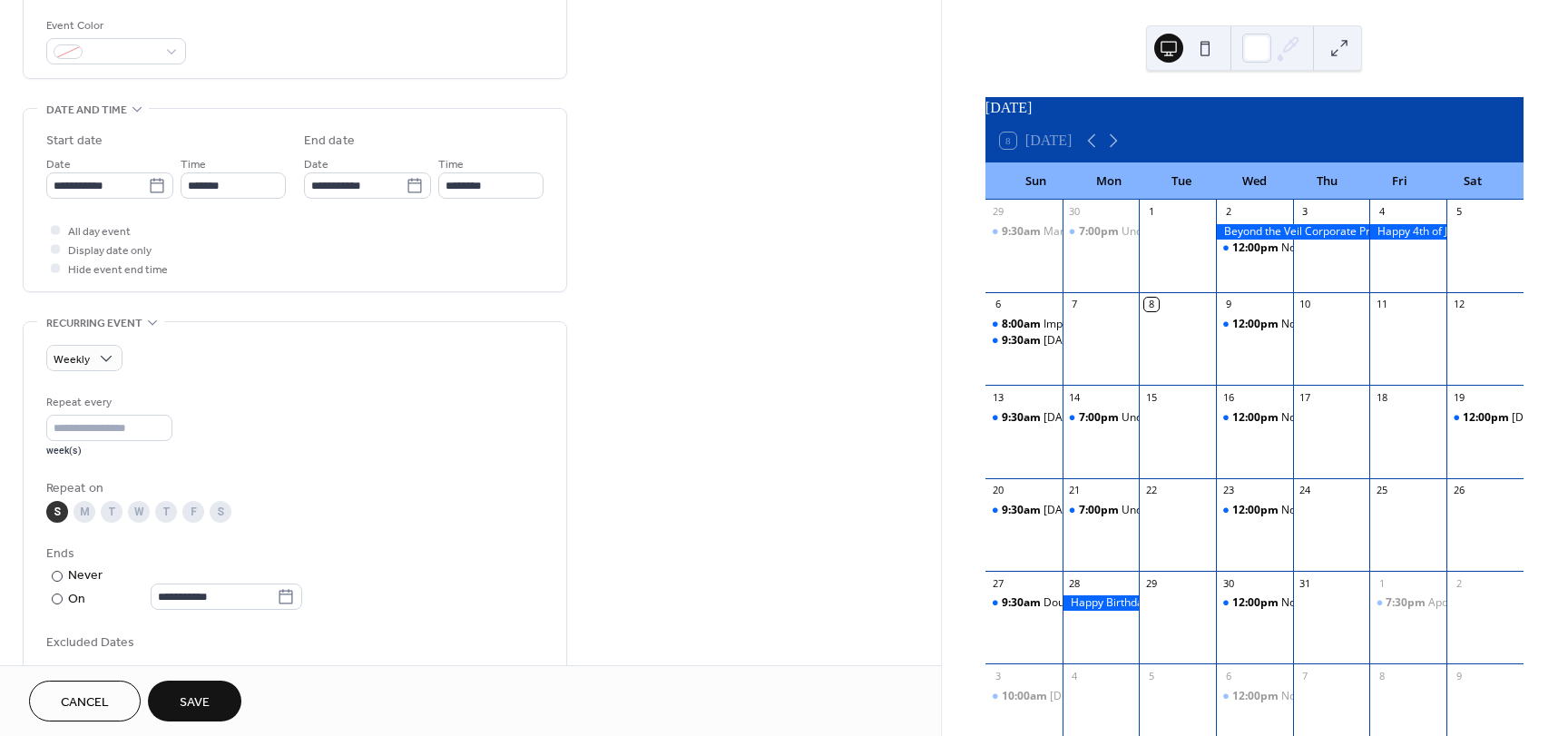 scroll, scrollTop: 545, scrollLeft: 0, axis: vertical 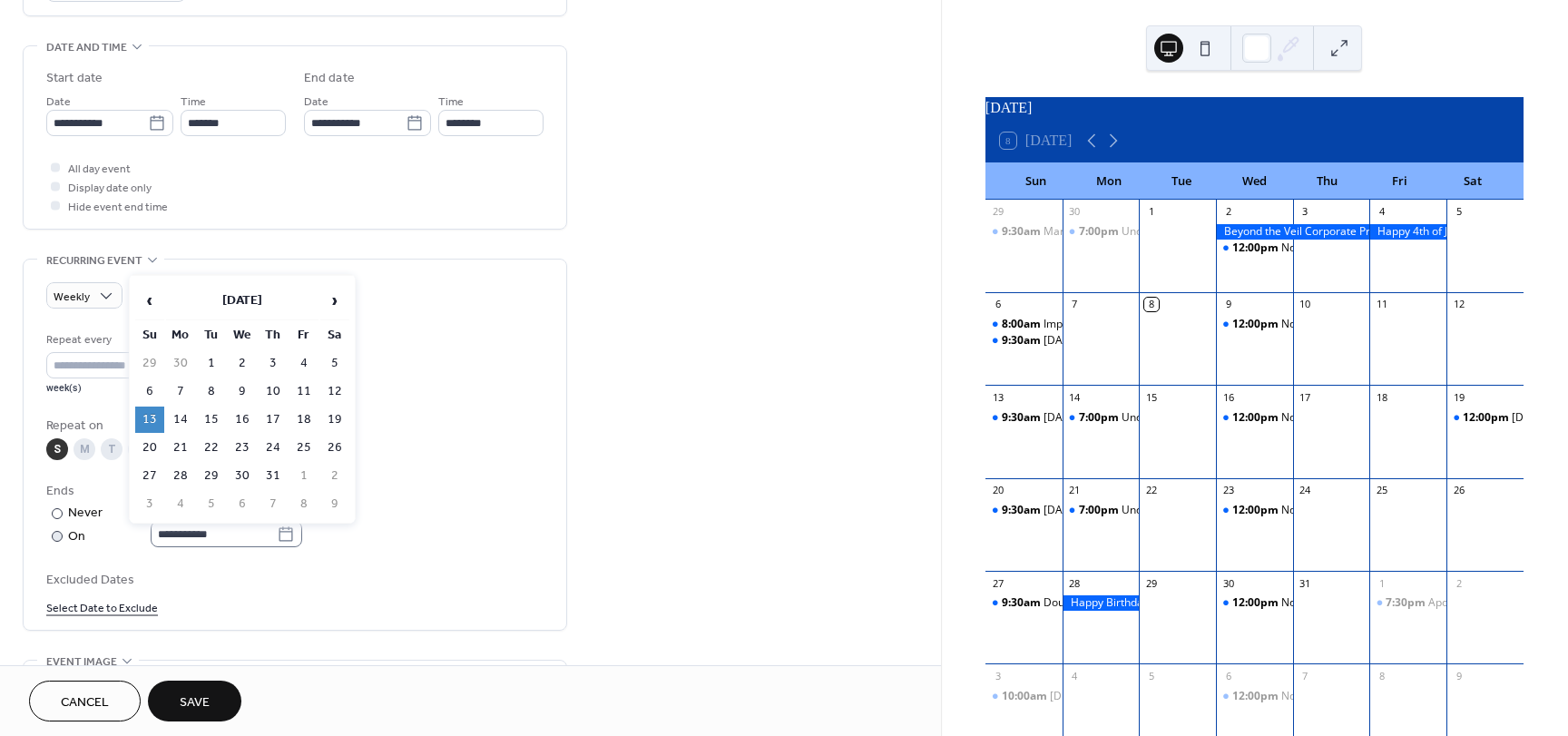 click 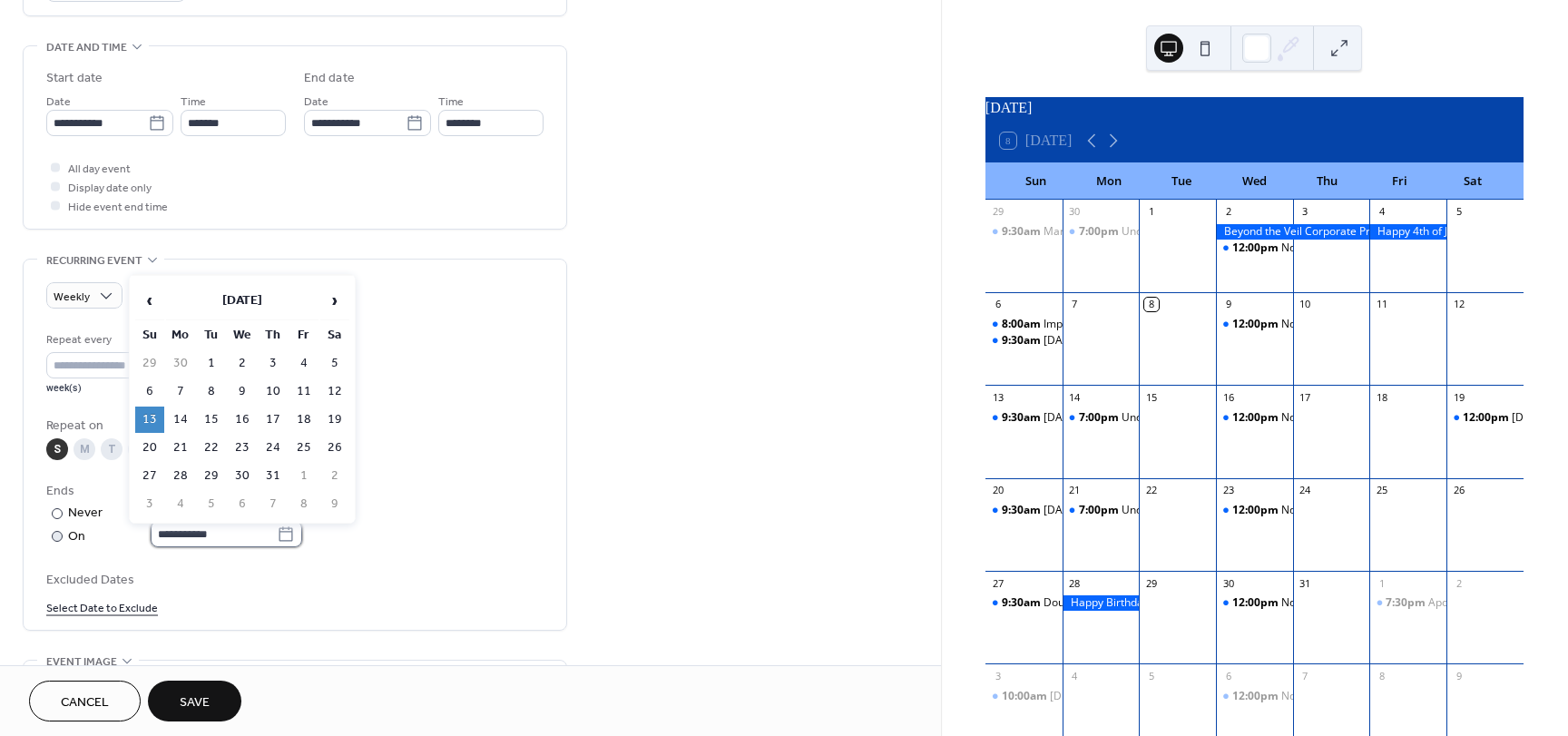 click on "**********" at bounding box center (213, 534) 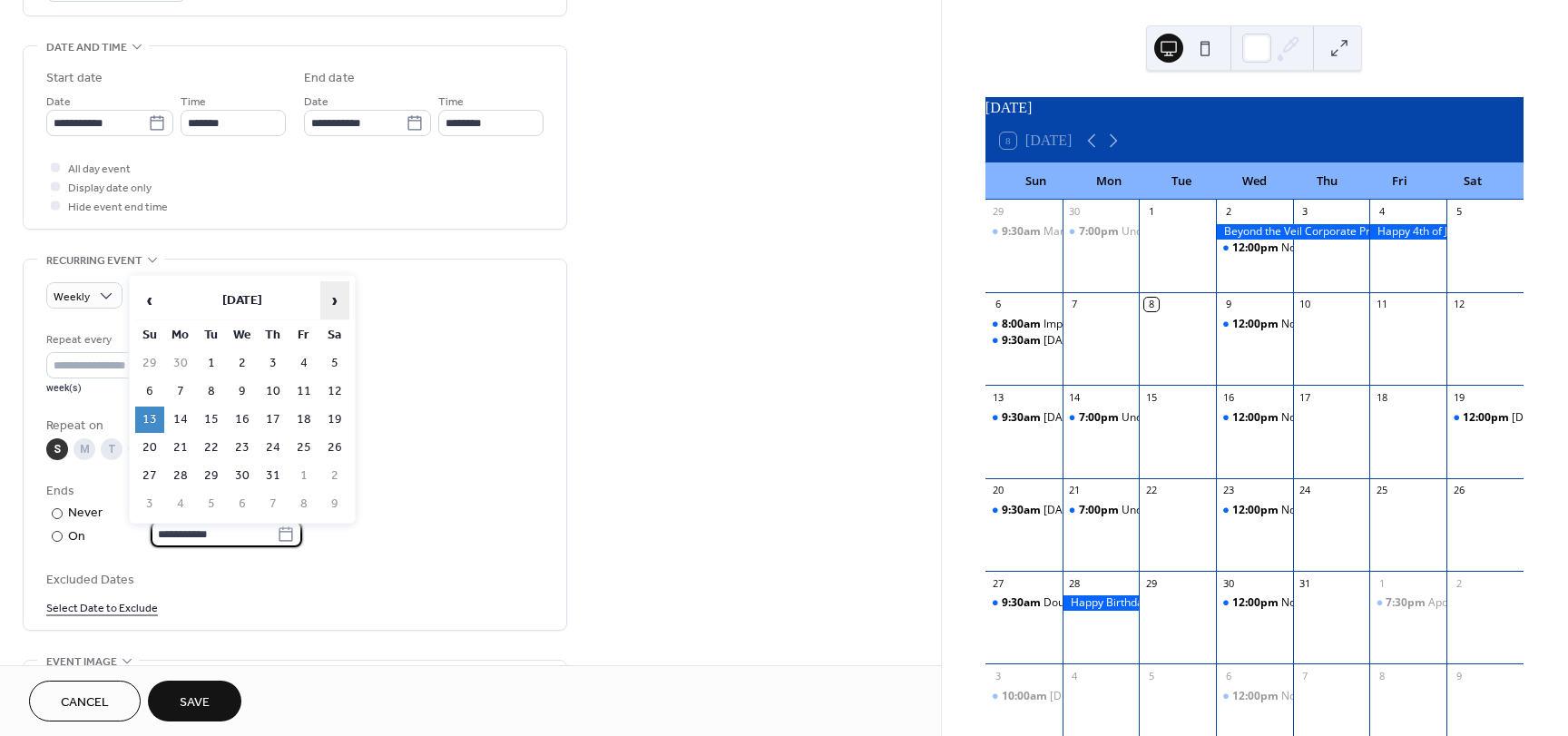 click on "›" at bounding box center [335, 300] 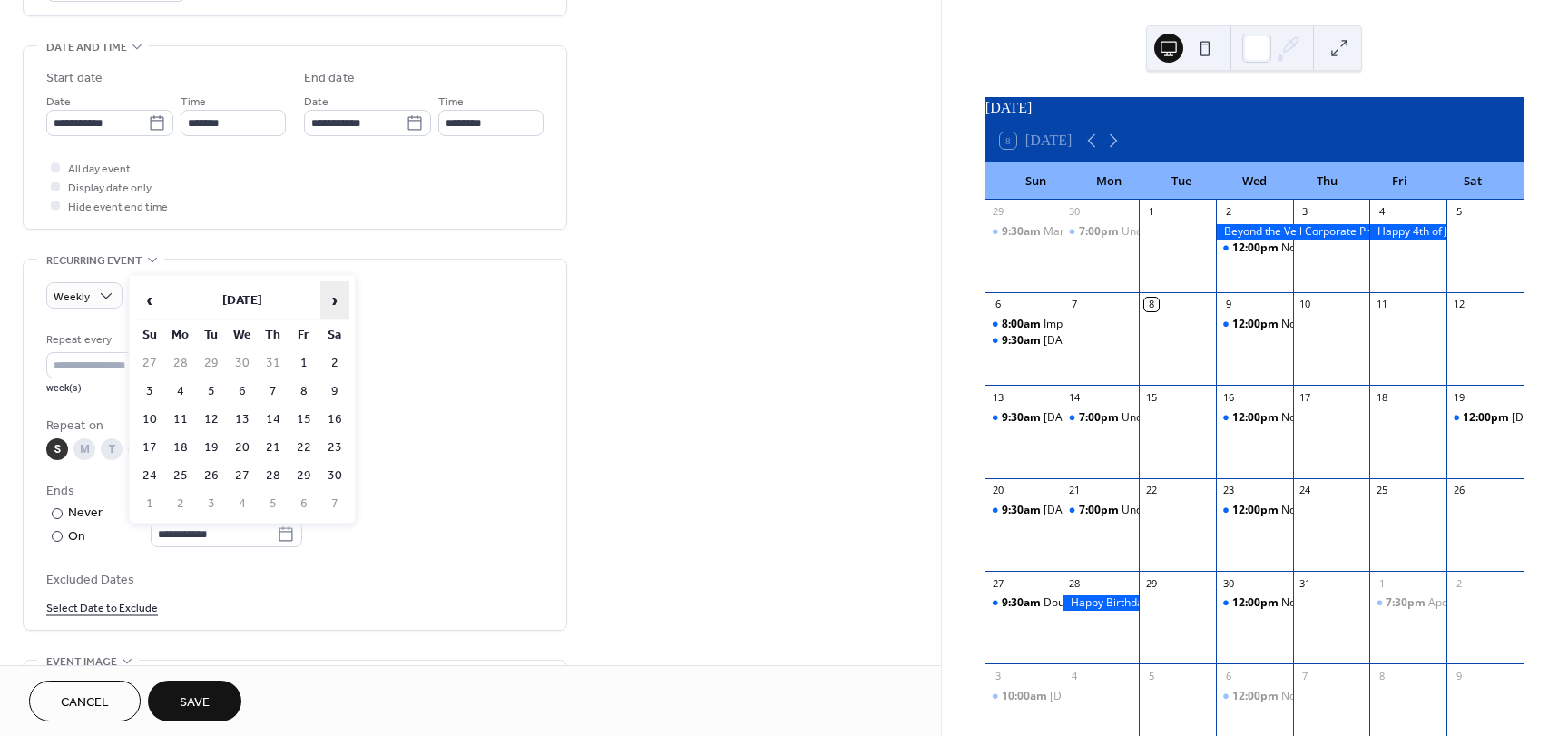 click on "›" at bounding box center [335, 300] 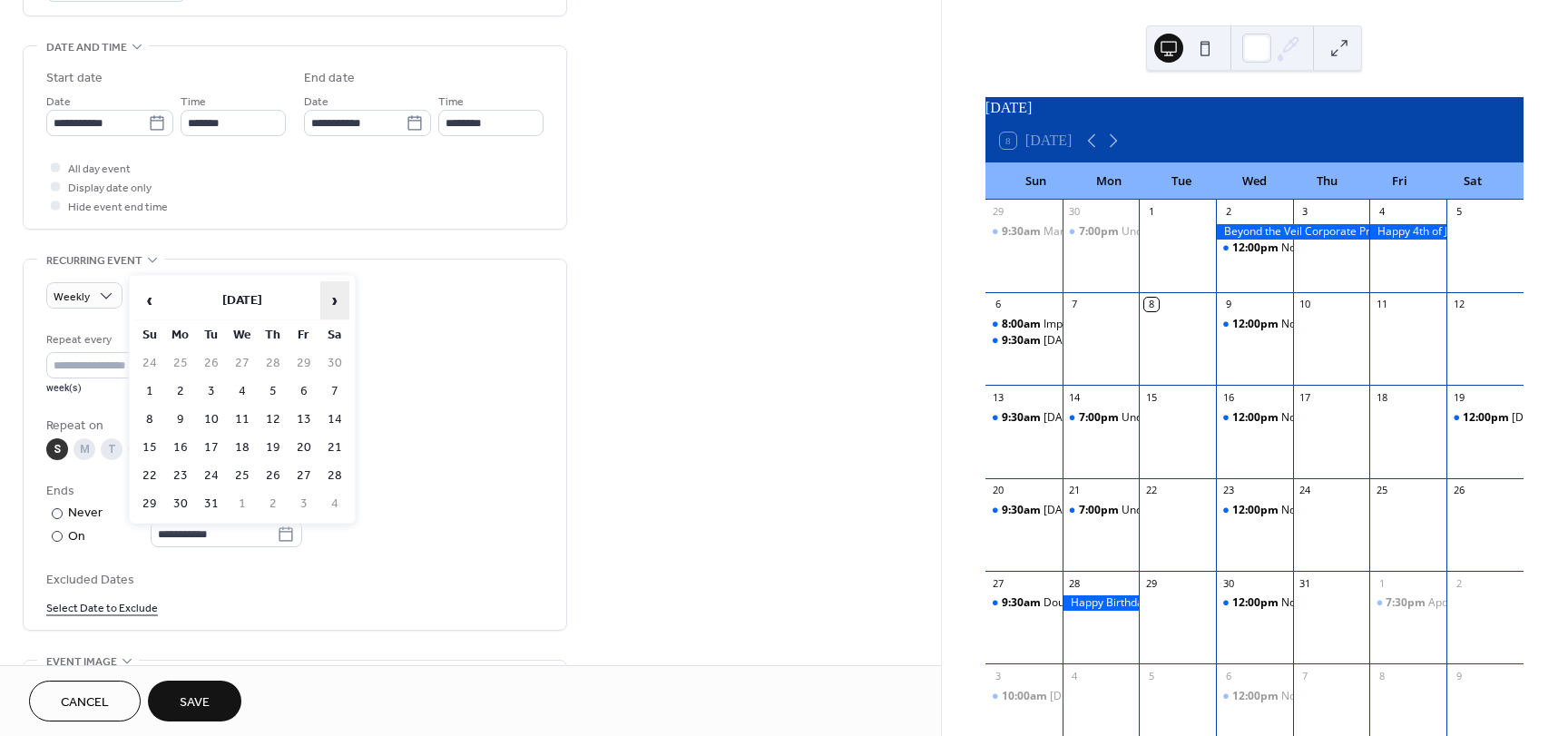 click on "›" at bounding box center (335, 300) 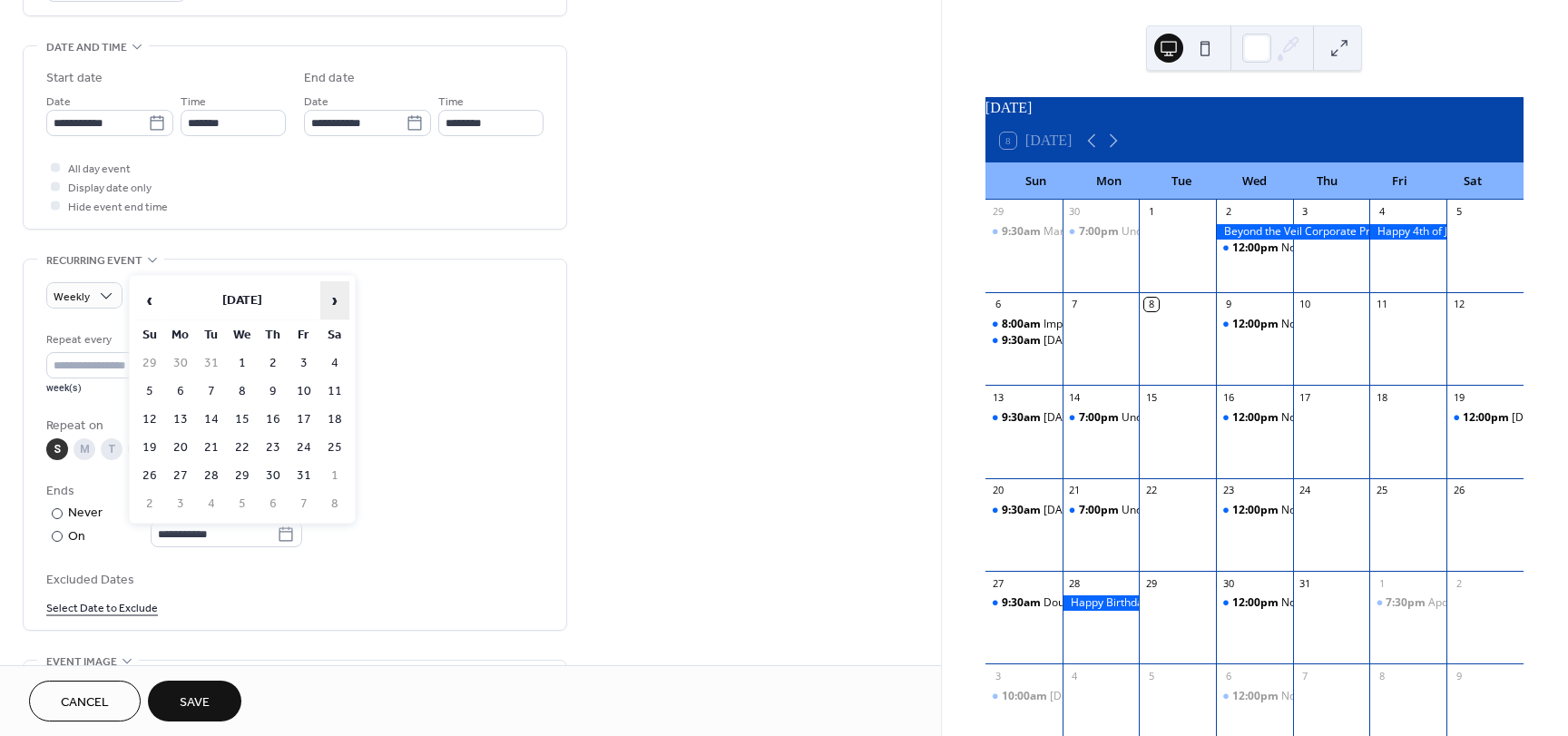 click on "›" at bounding box center (335, 300) 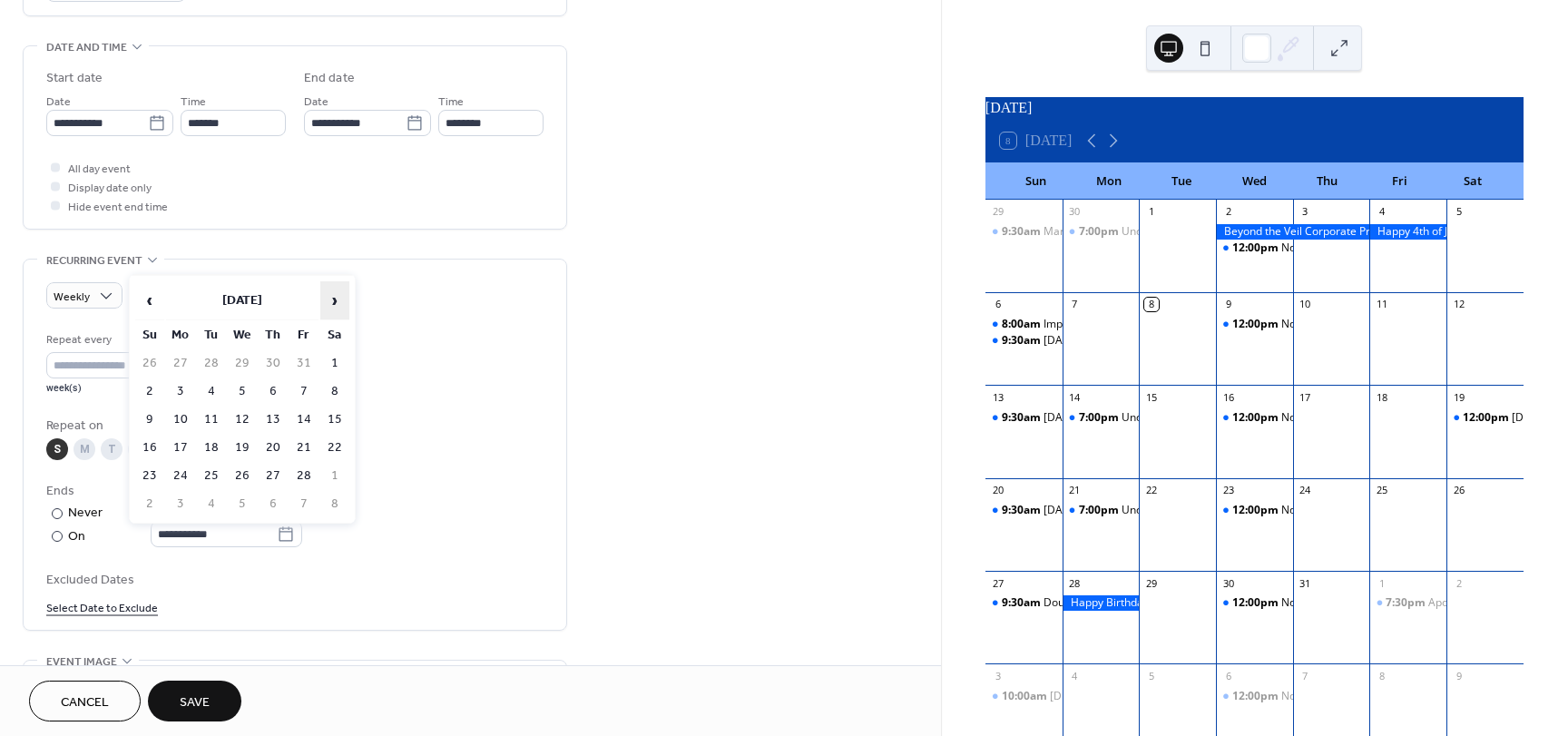 click on "›" at bounding box center [335, 300] 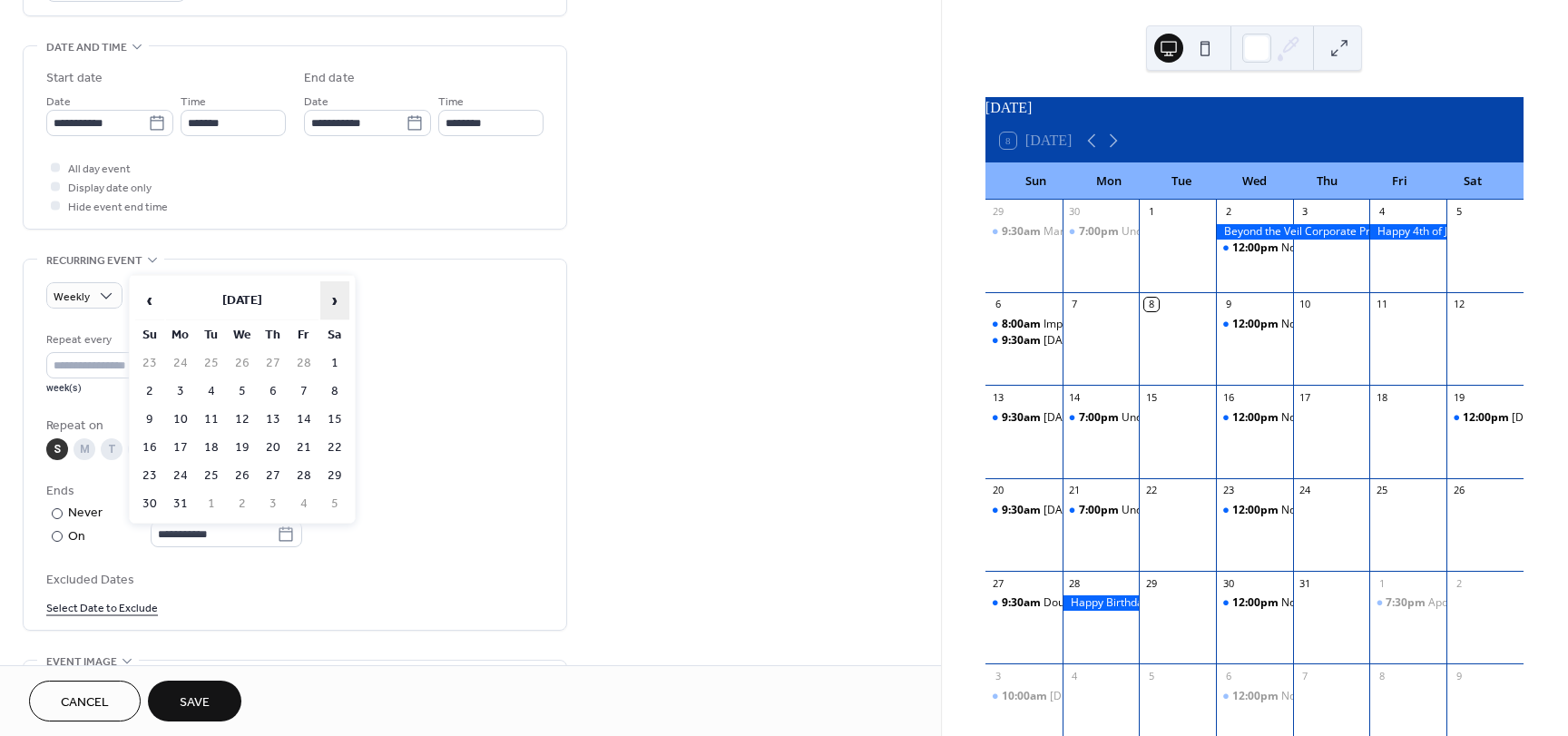 click on "›" at bounding box center [335, 300] 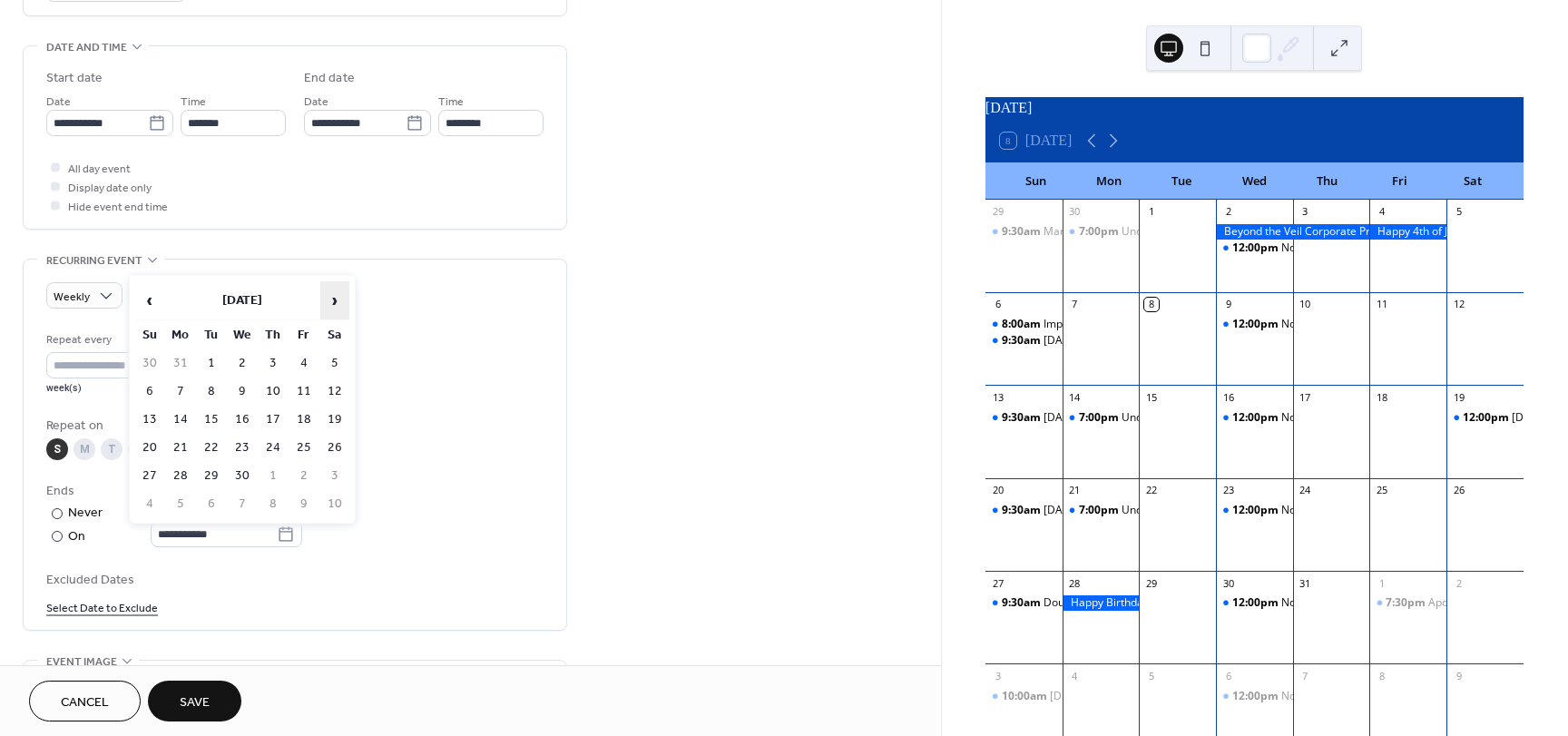 click on "›" at bounding box center [335, 300] 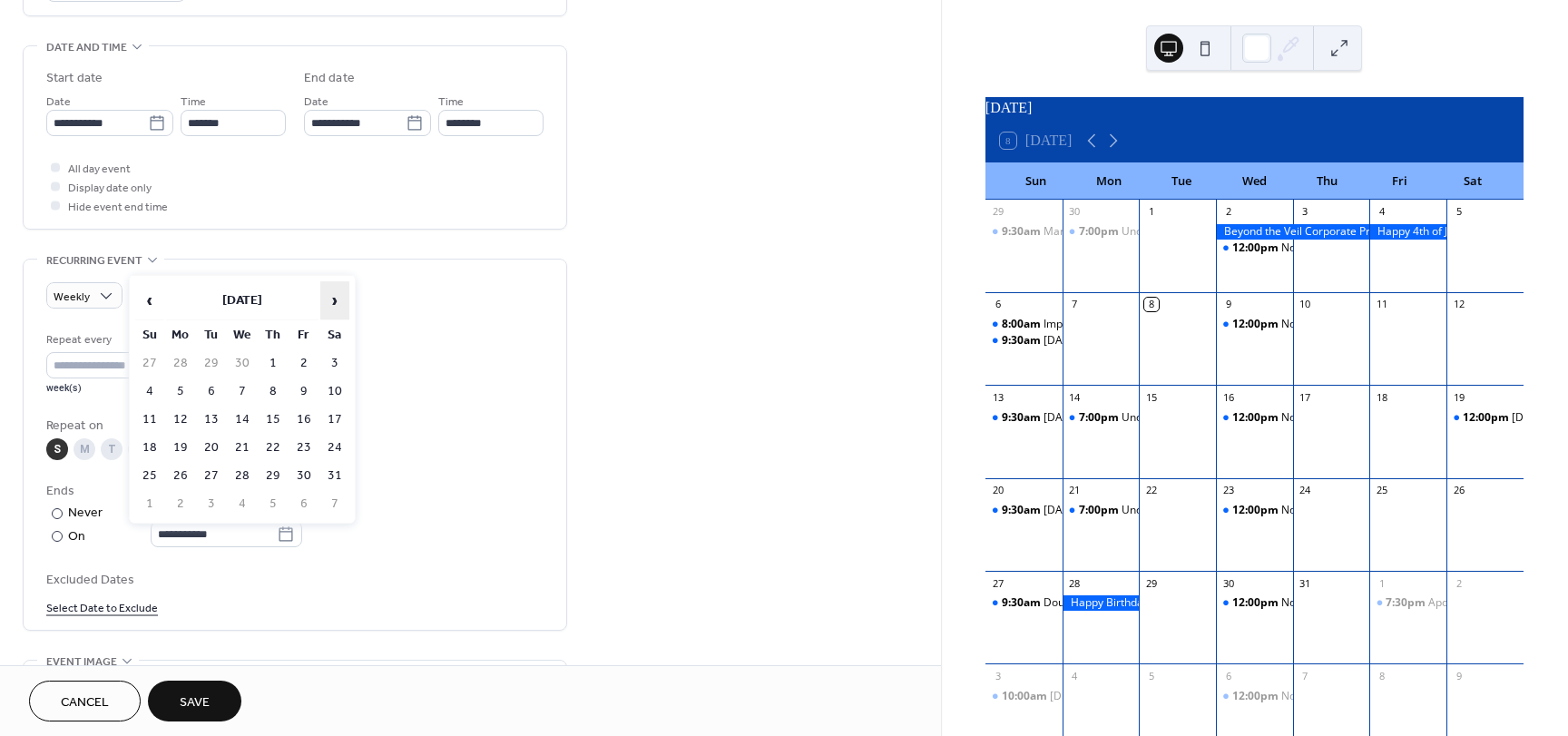click on "›" at bounding box center (335, 300) 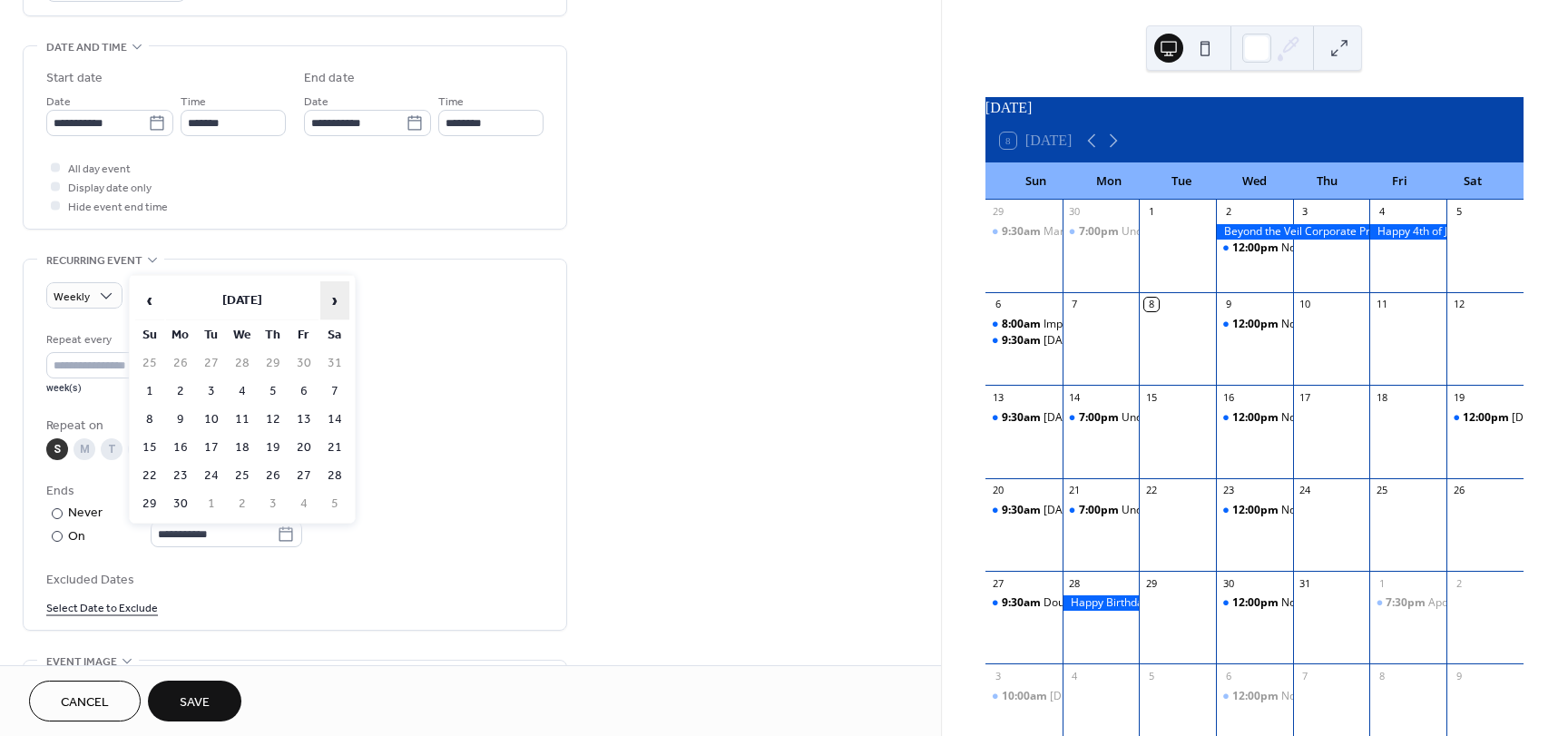 click on "›" at bounding box center [335, 300] 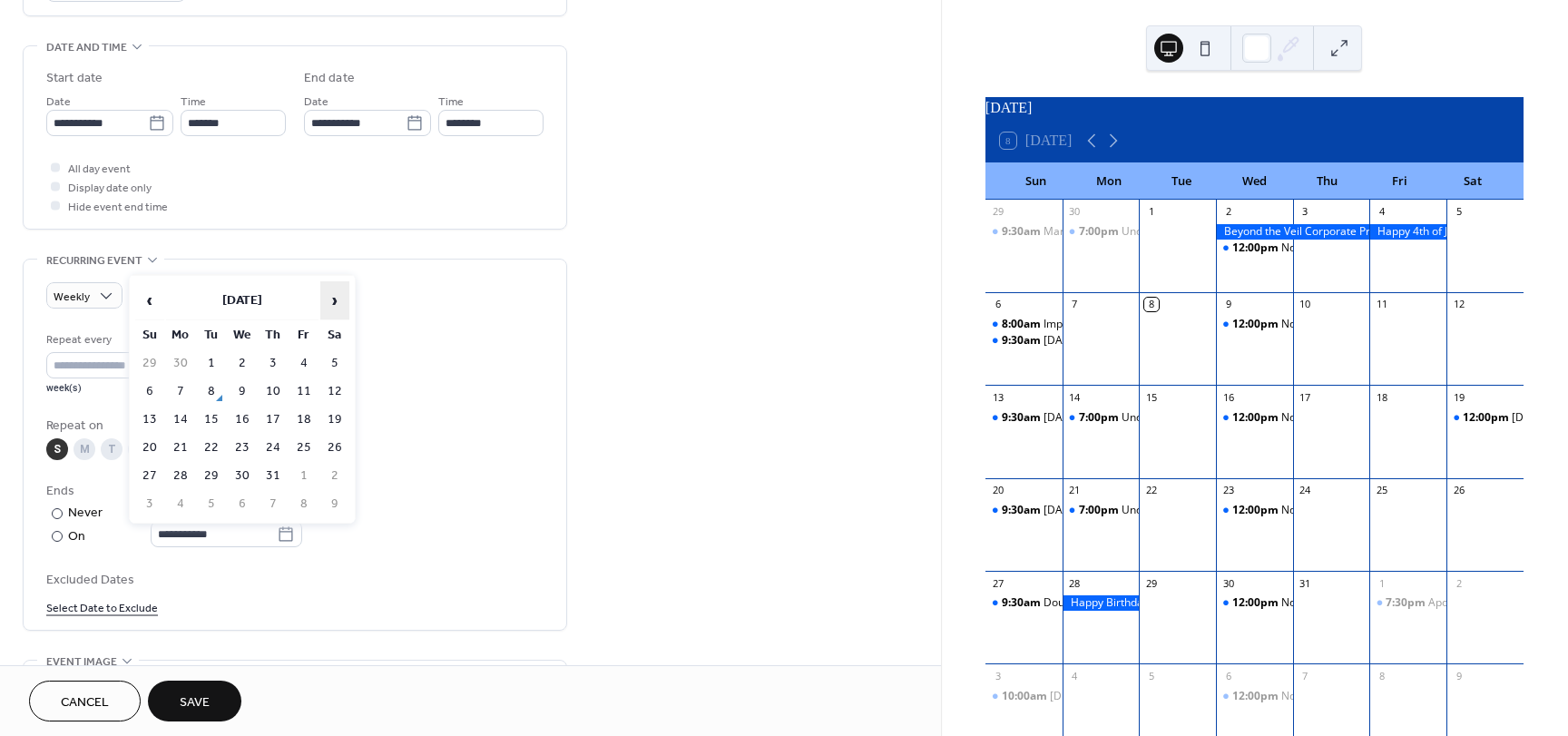 click on "›" at bounding box center [335, 300] 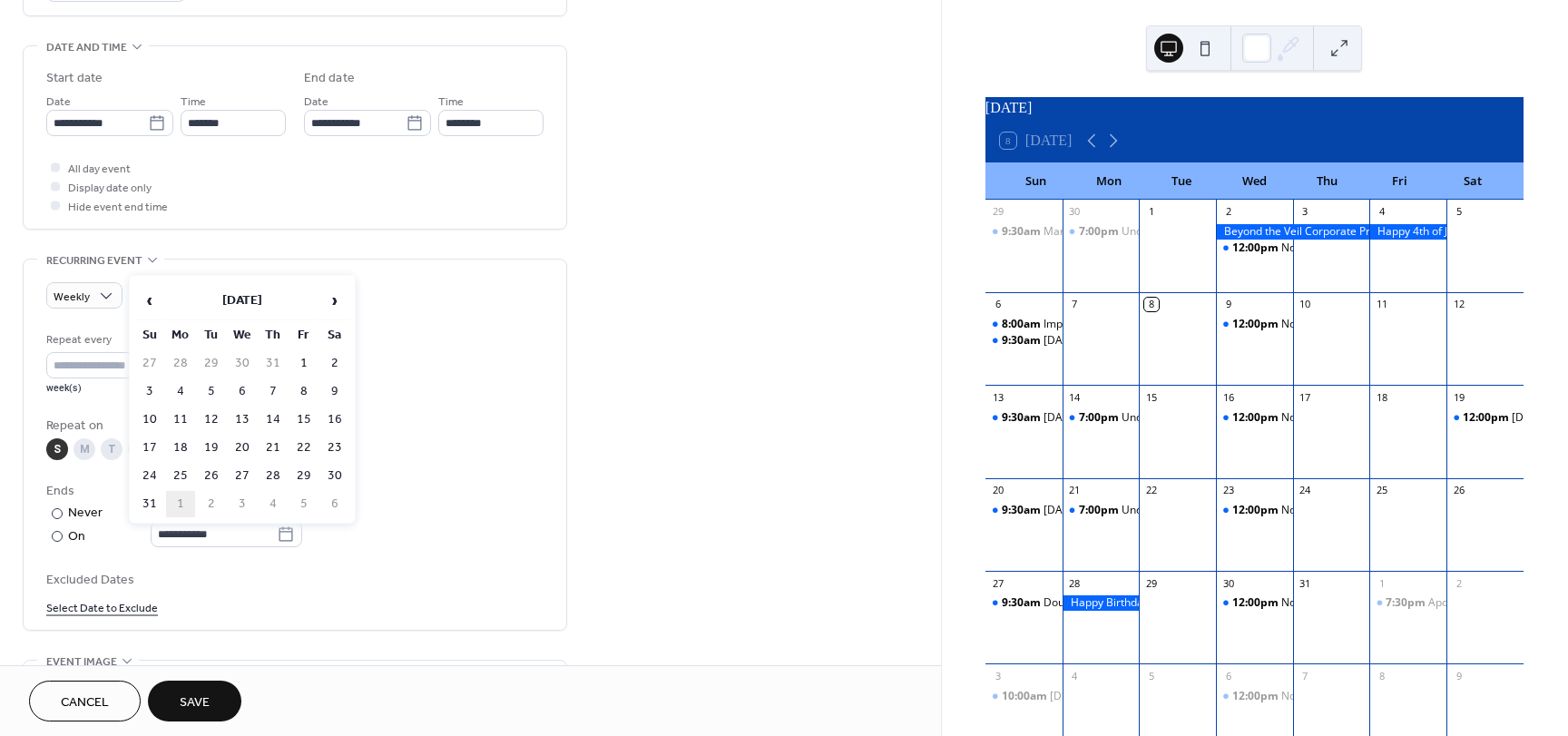 click on "1" at bounding box center [181, 504] 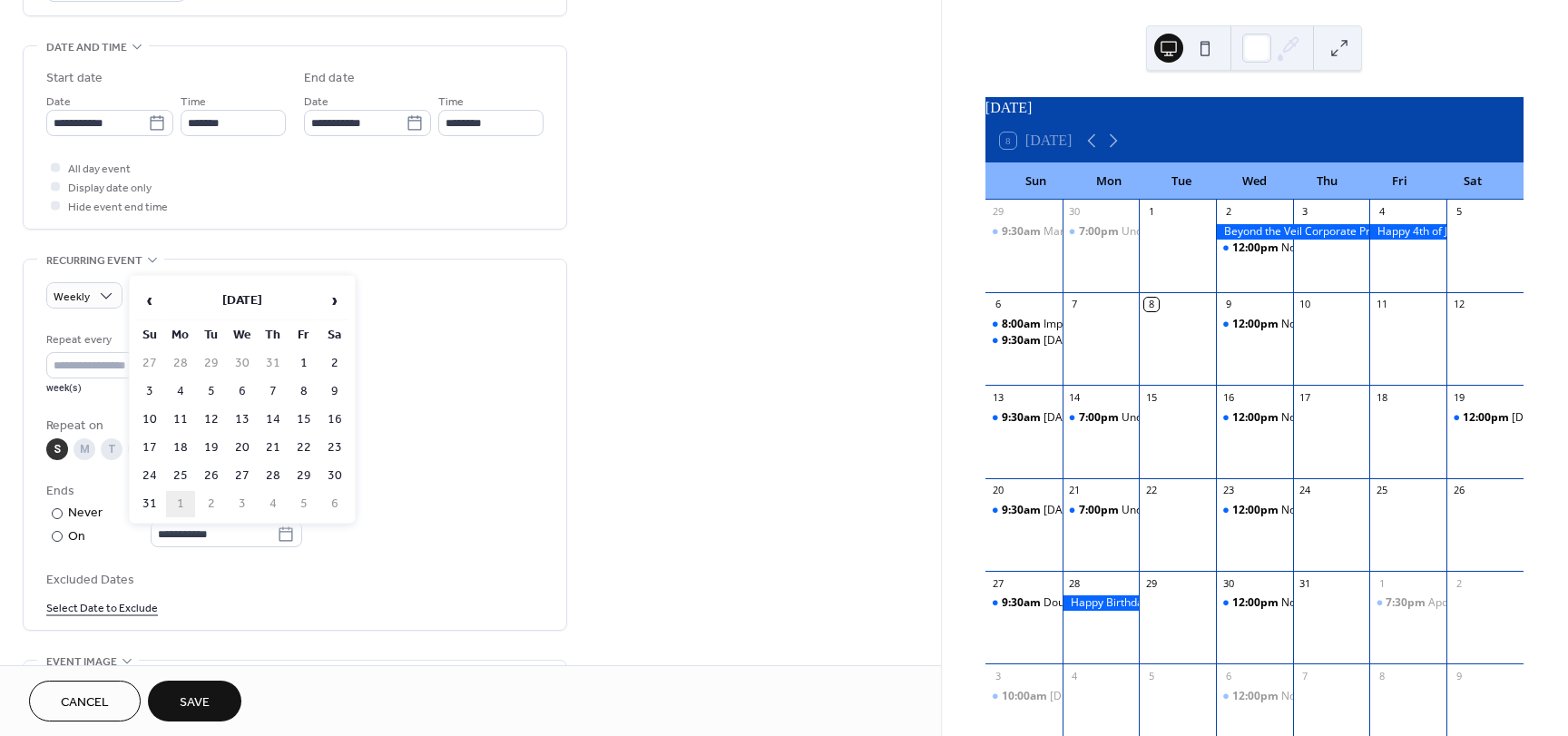 type on "**********" 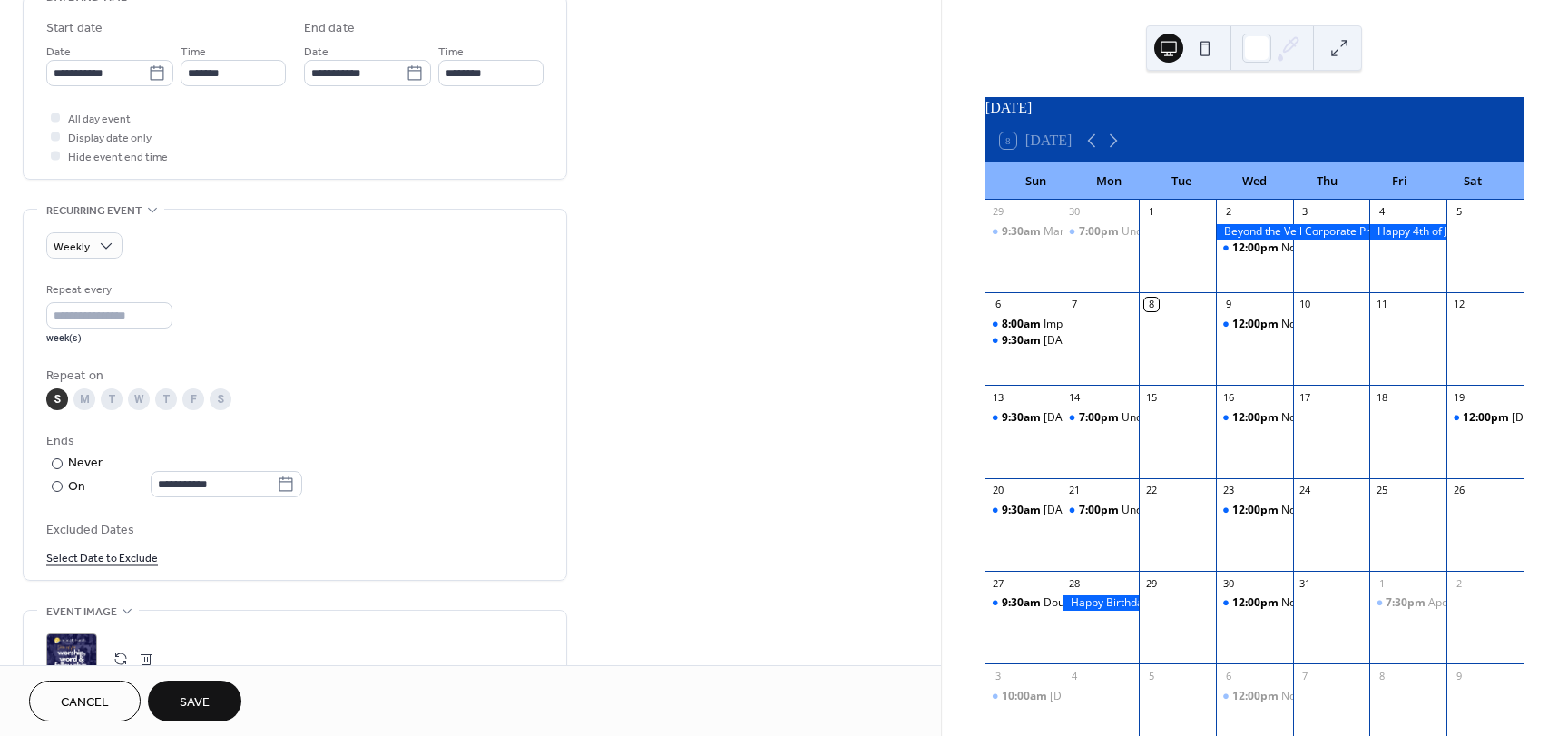 scroll, scrollTop: 817, scrollLeft: 0, axis: vertical 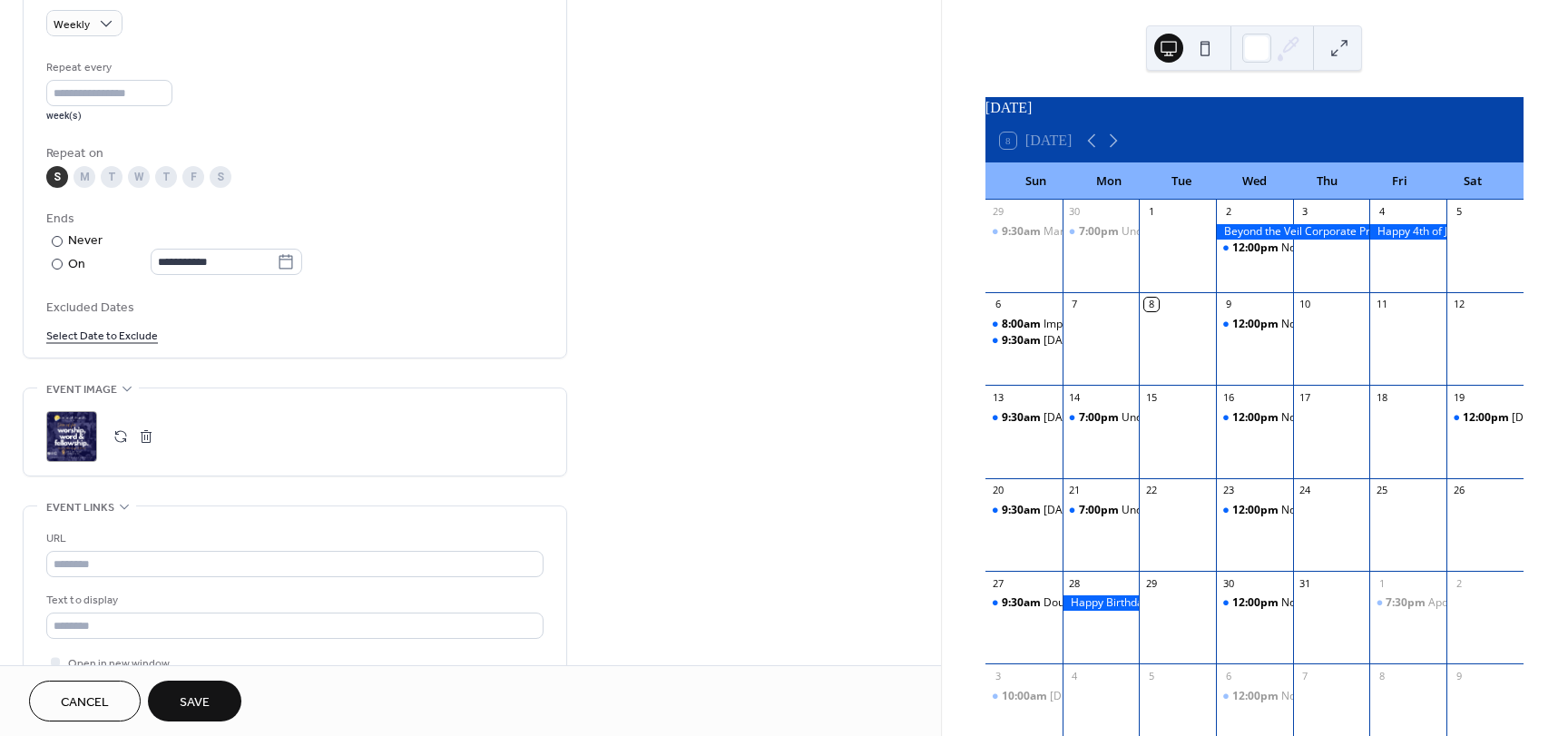 click at bounding box center (146, 437) 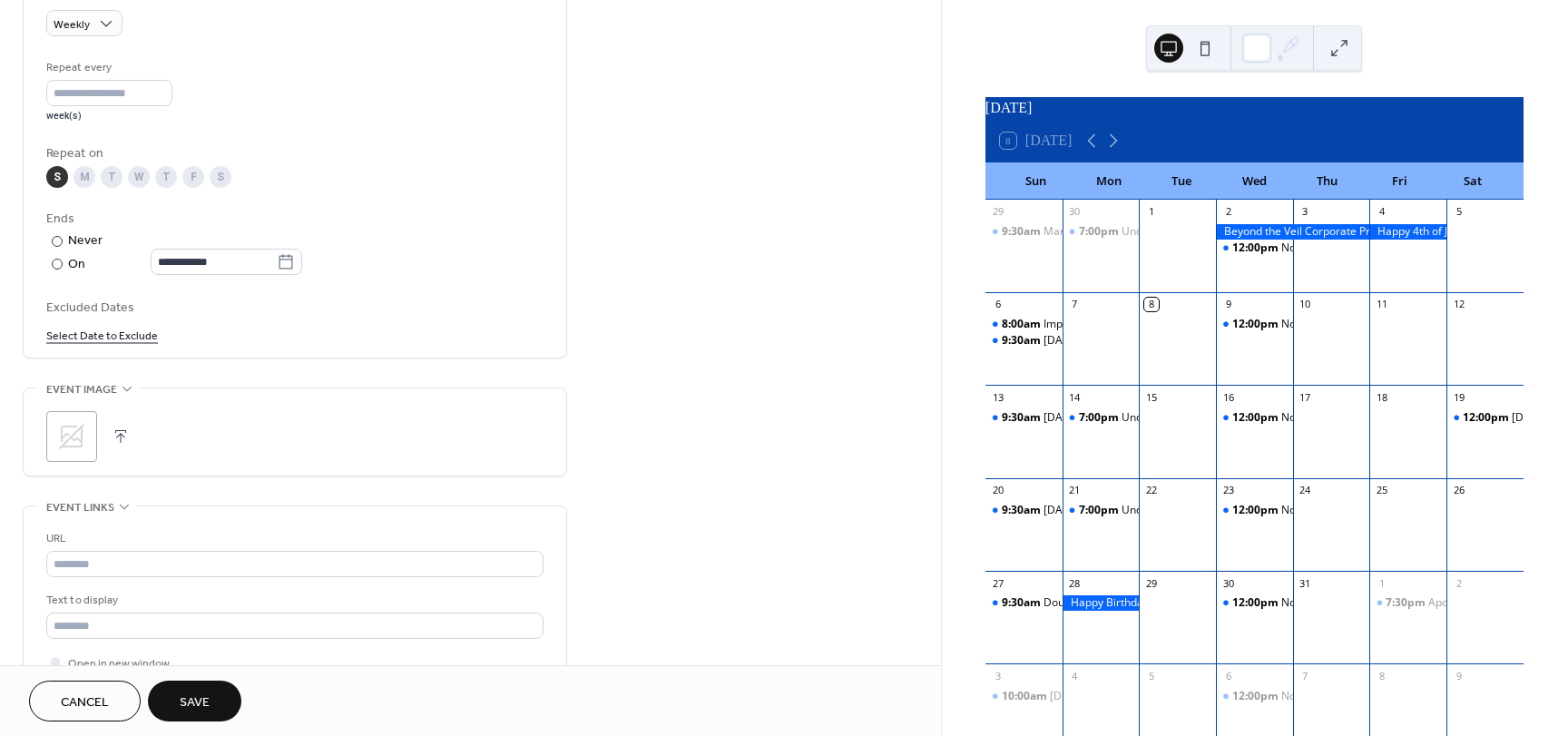 click 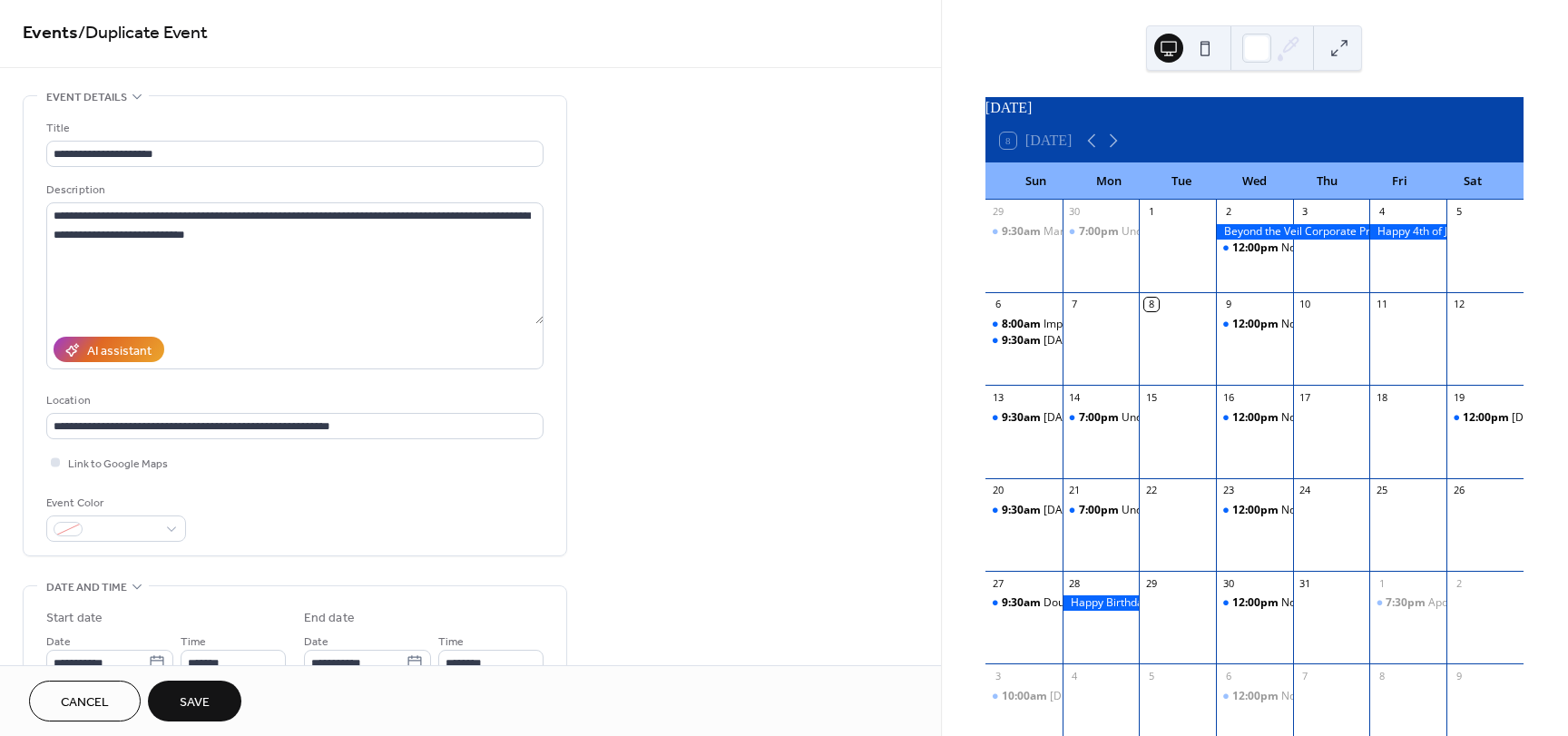 scroll, scrollTop: 0, scrollLeft: 0, axis: both 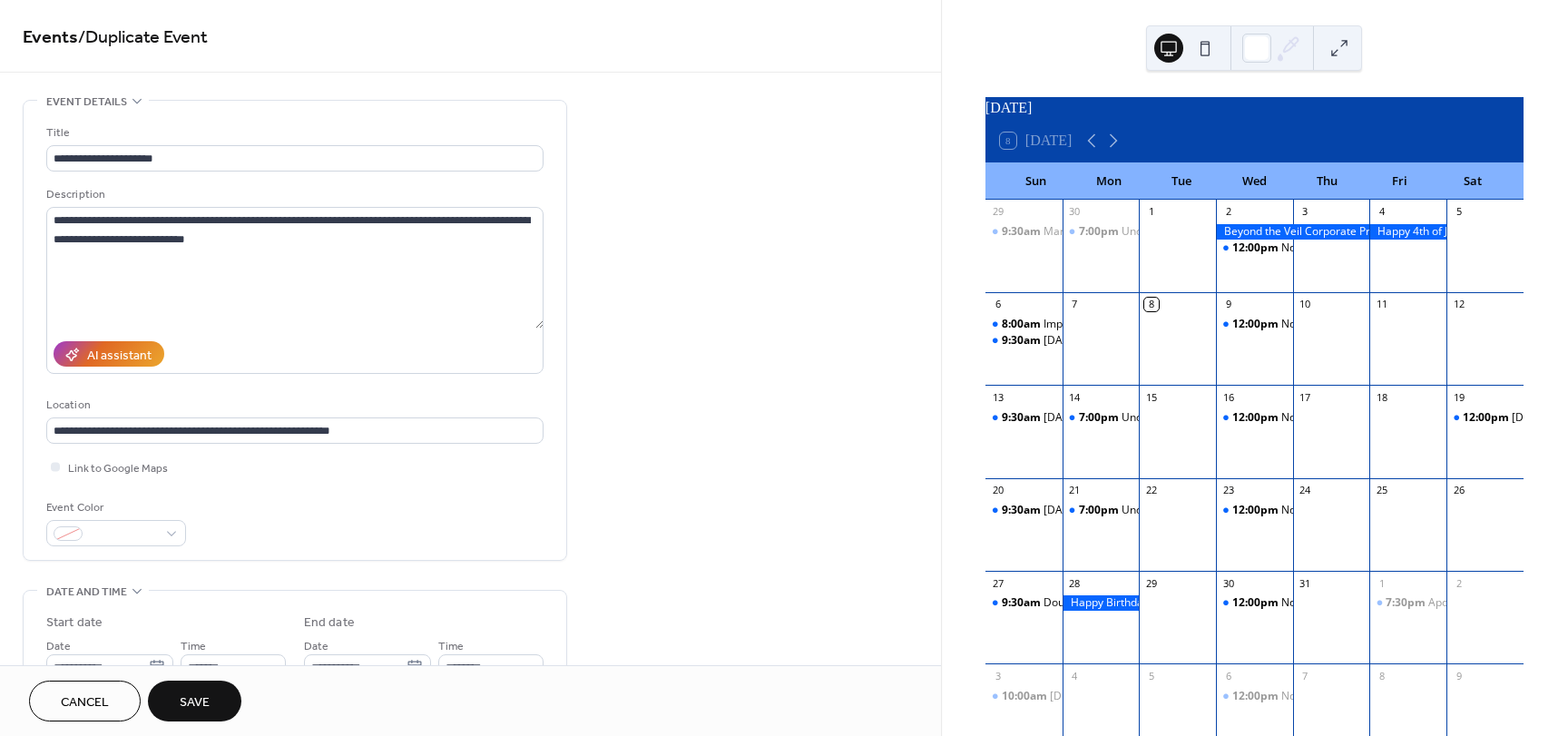 click on "Save" at bounding box center [194, 701] 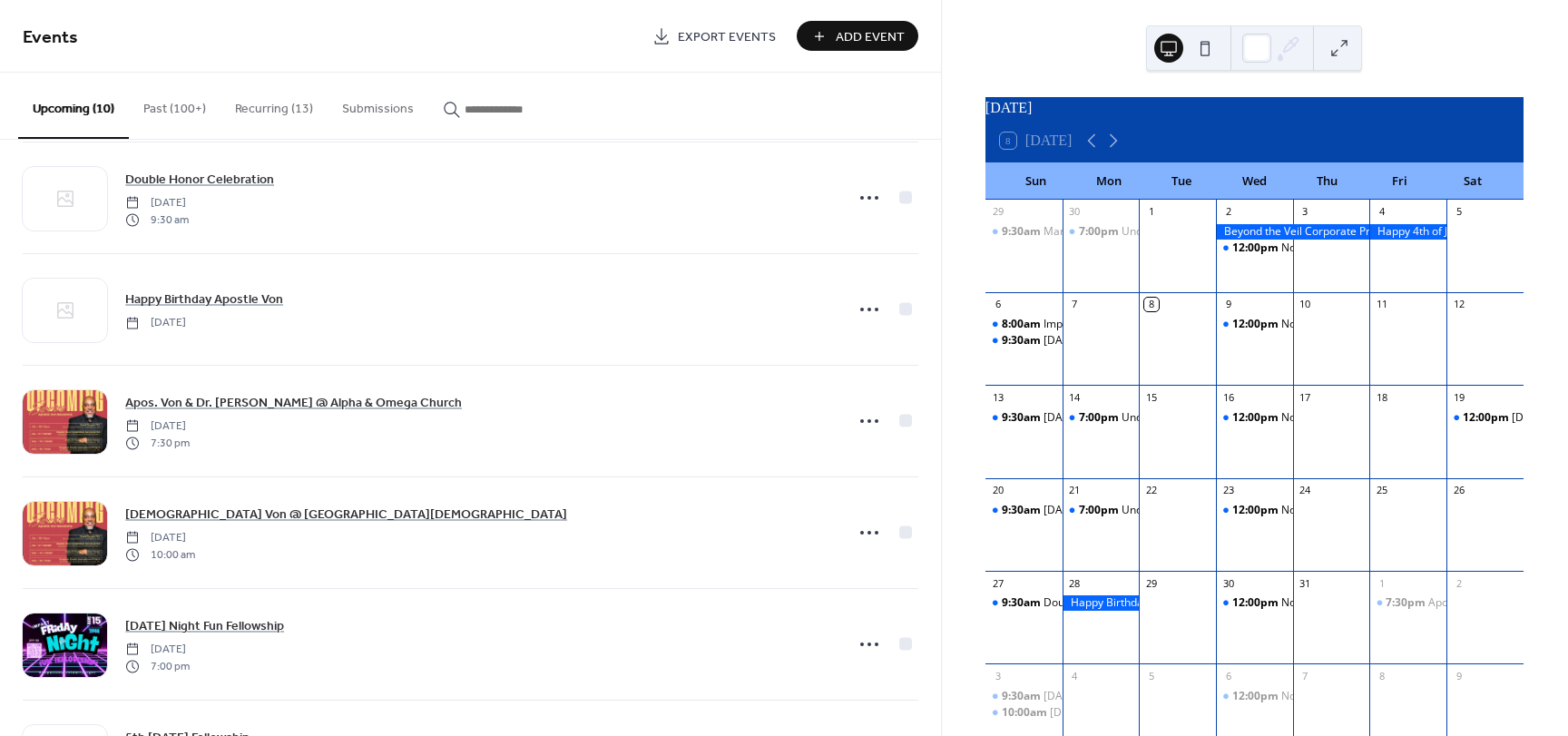 scroll, scrollTop: 363, scrollLeft: 0, axis: vertical 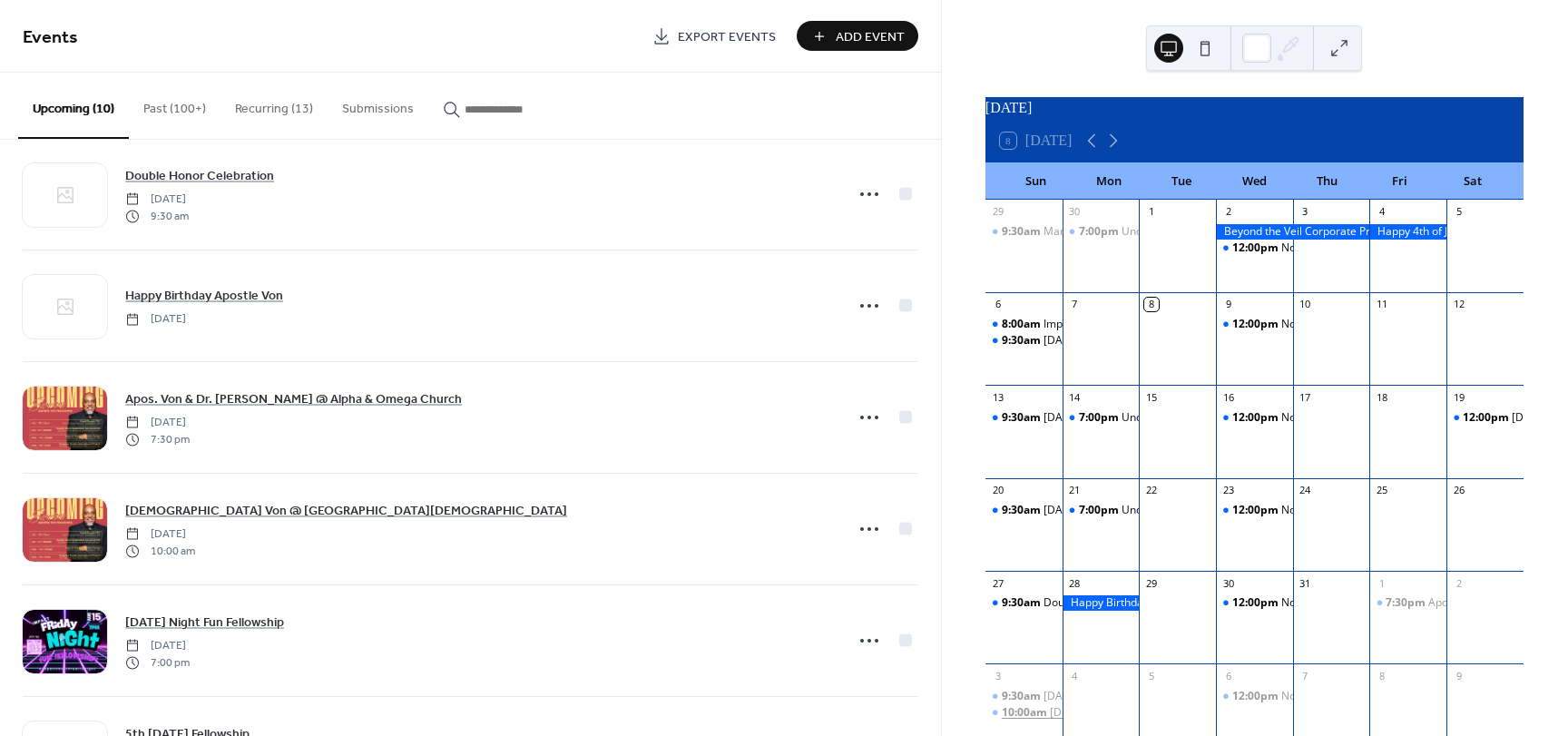 click on "10:00am" at bounding box center (1025, 712) 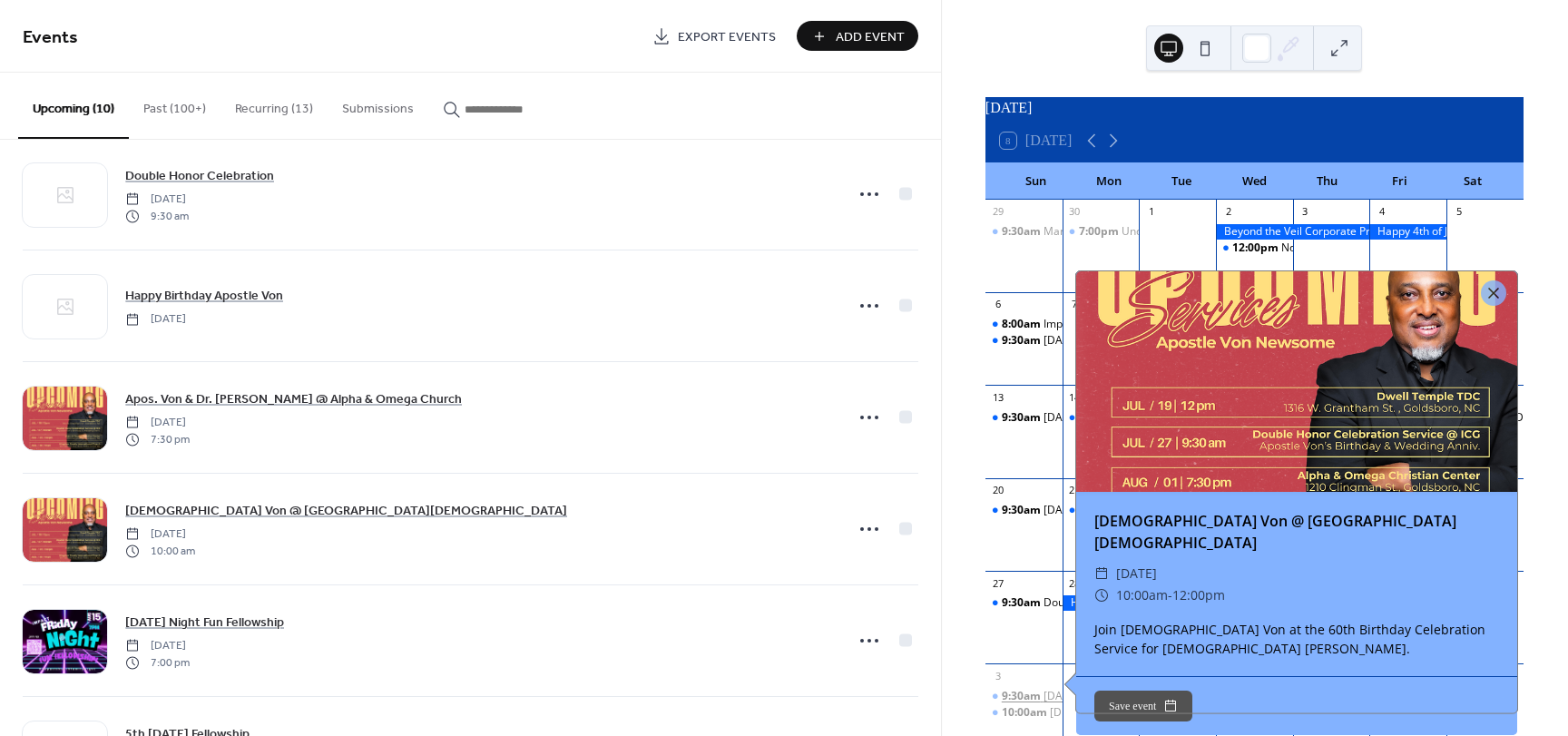 click on "9:30am" at bounding box center [1023, 696] 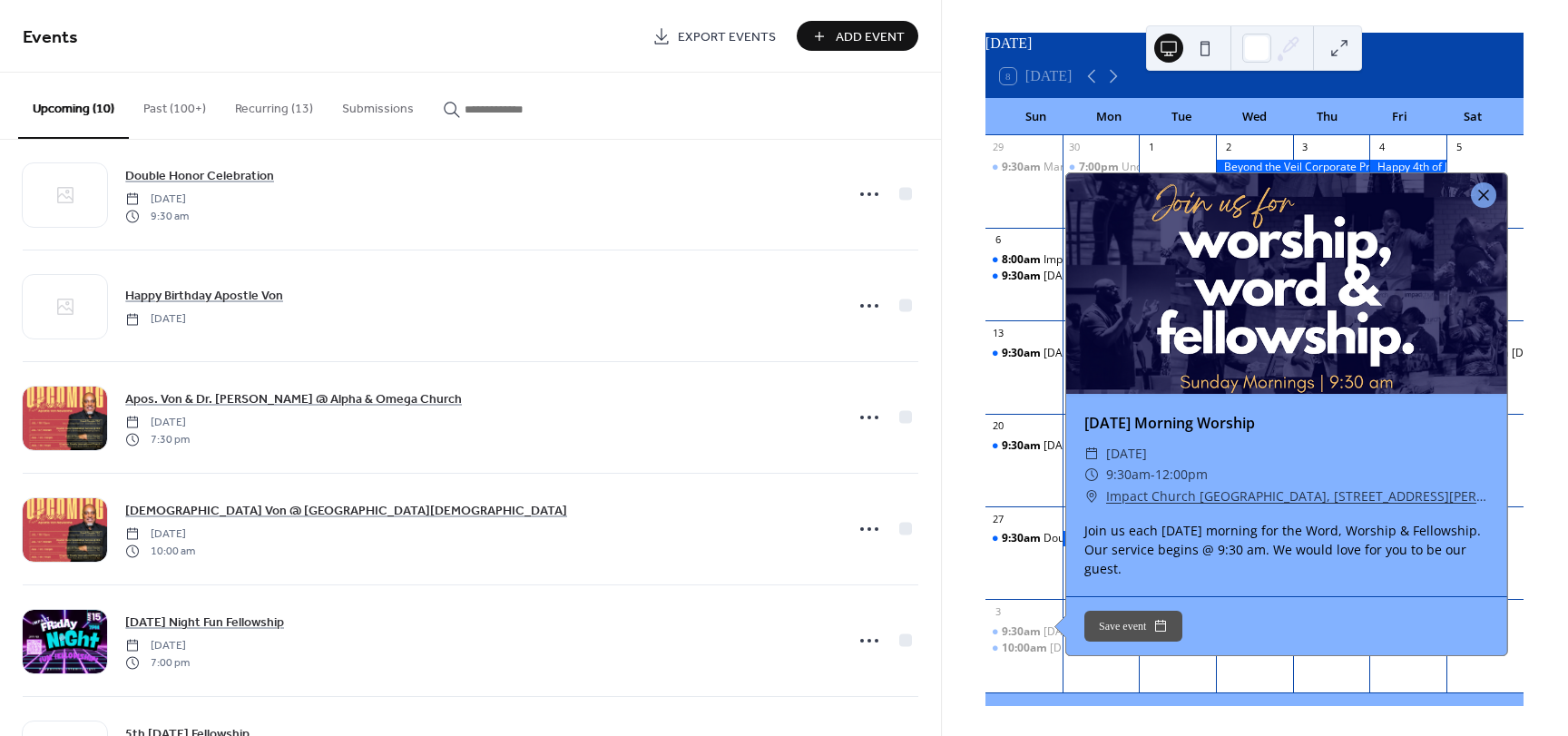 scroll, scrollTop: 75, scrollLeft: 0, axis: vertical 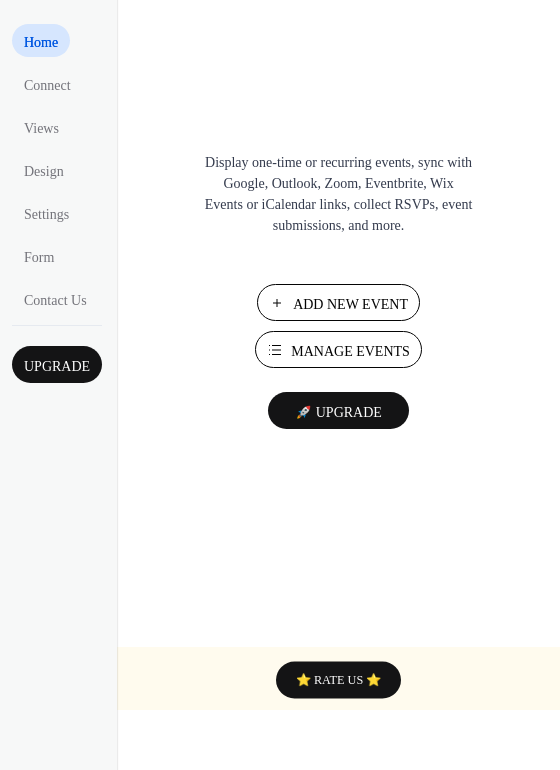 click on "Manage Events" at bounding box center [338, 349] 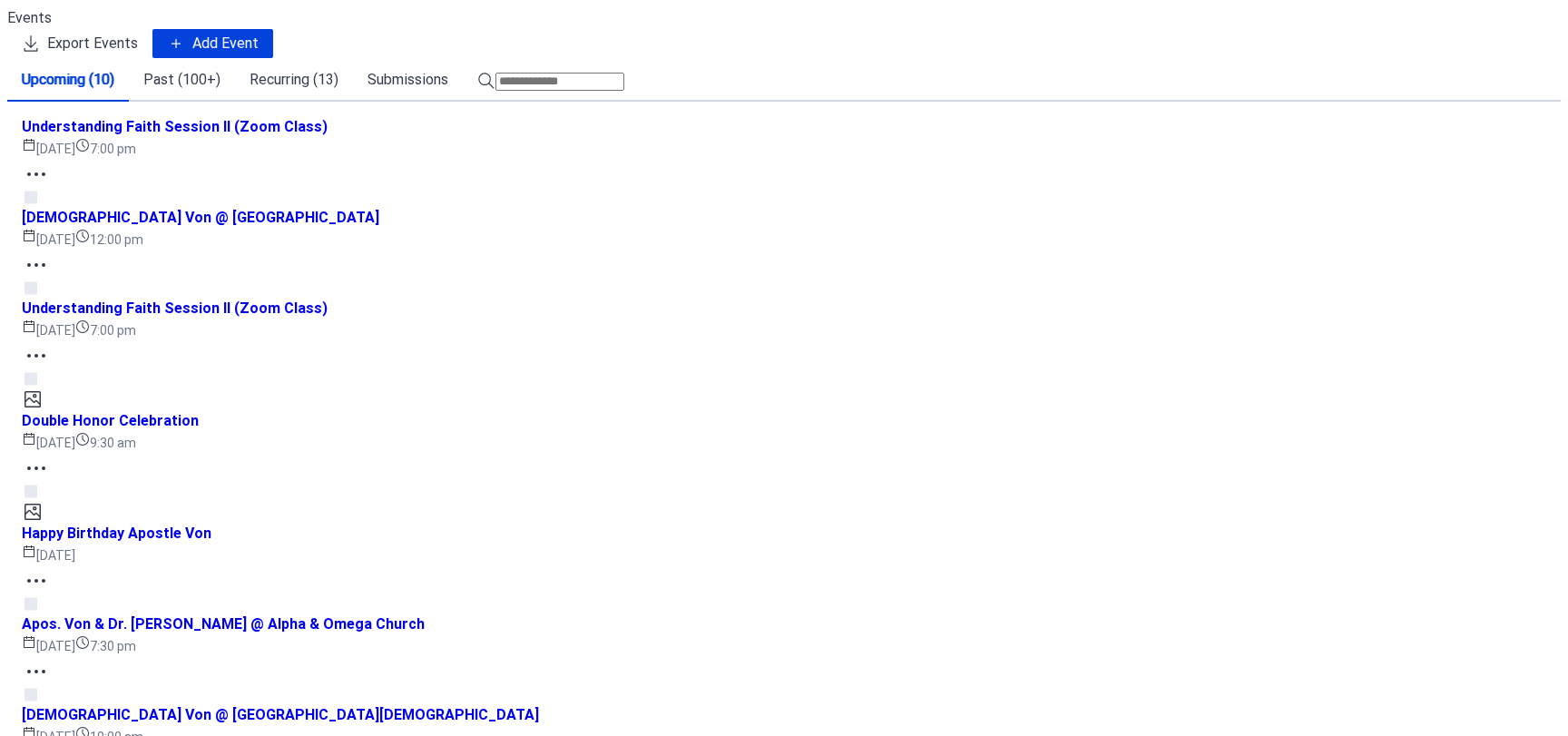 scroll, scrollTop: 0, scrollLeft: 0, axis: both 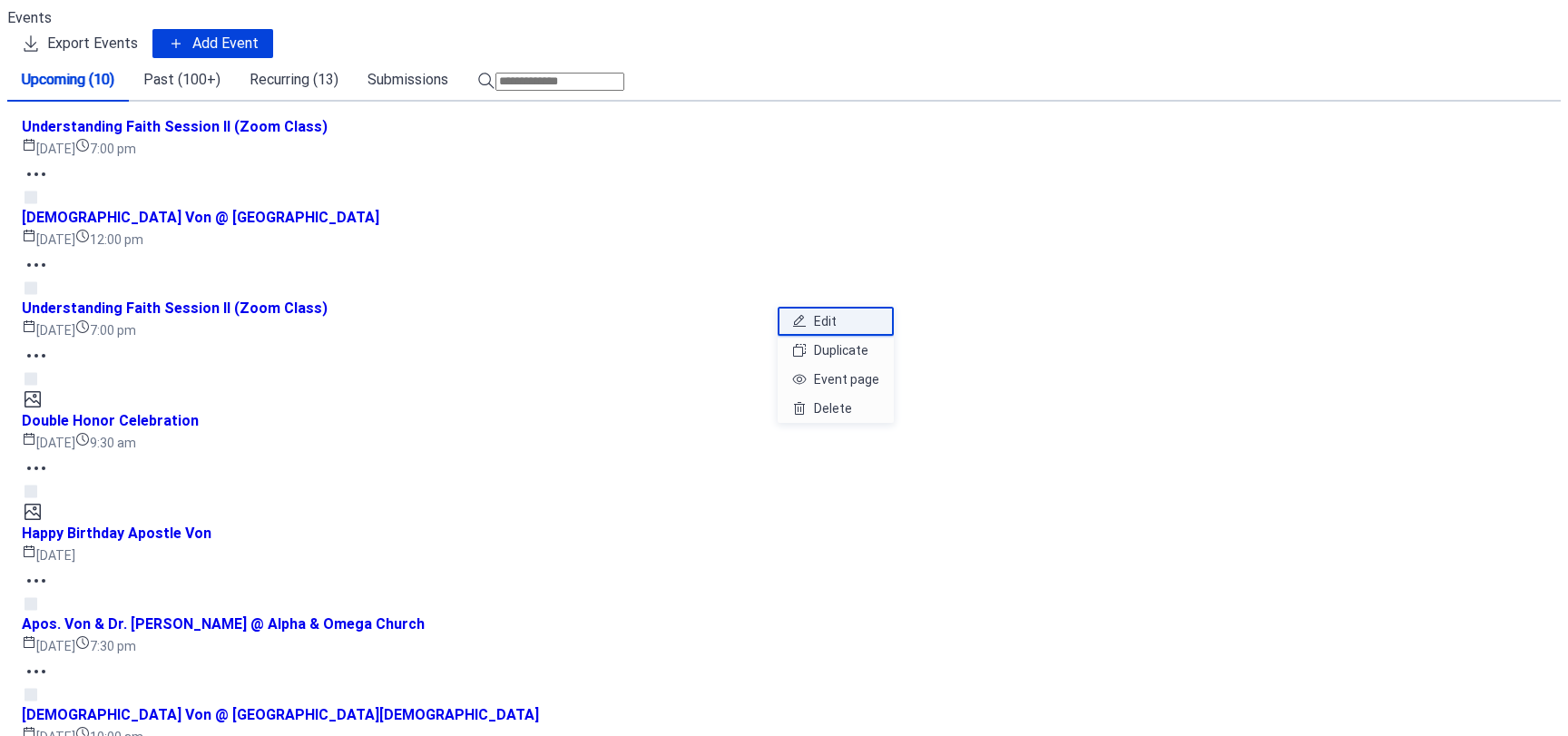 click on "Edit" at bounding box center (836, 321) 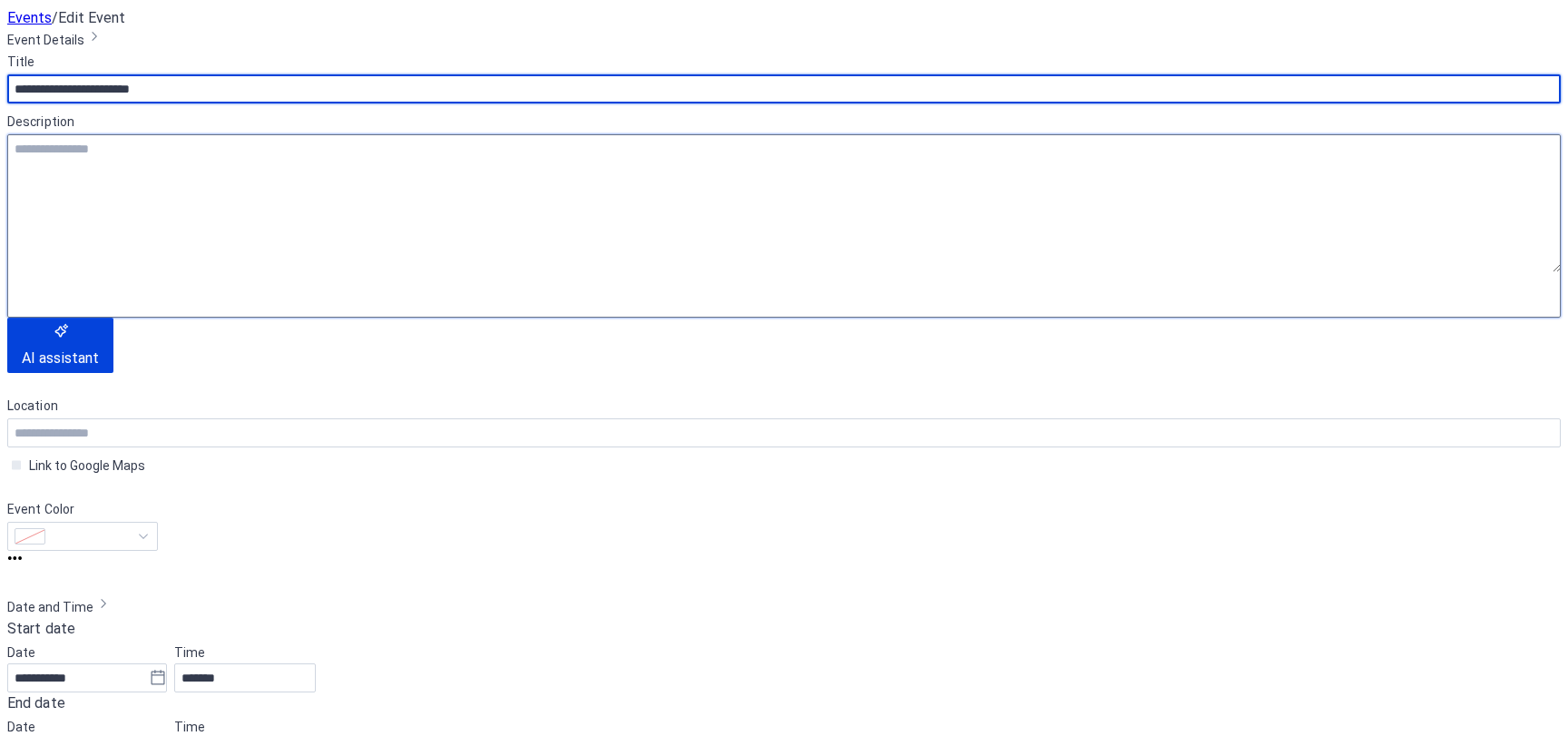 click at bounding box center [784, 203] 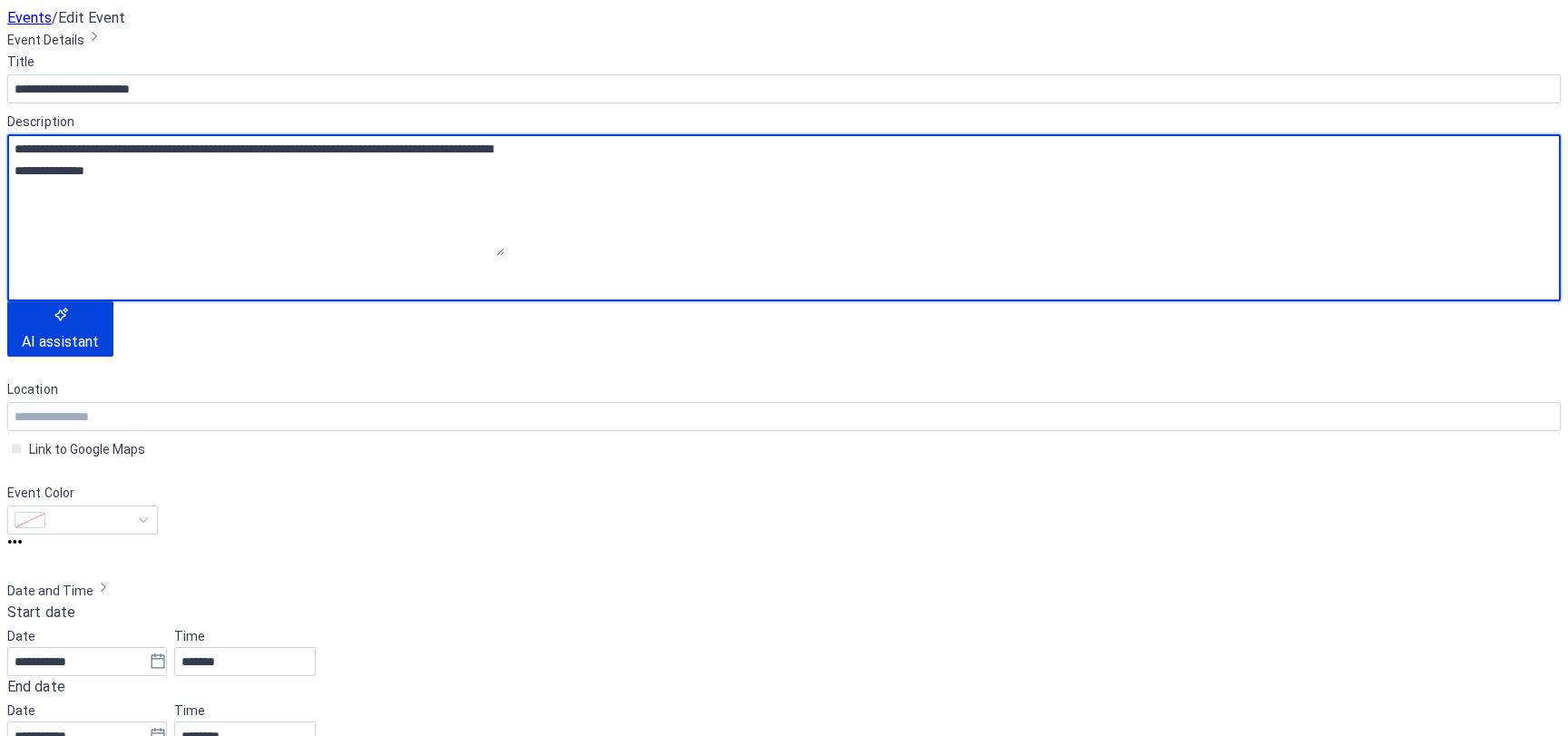 drag, startPoint x: 115, startPoint y: 222, endPoint x: 225, endPoint y: 279, distance: 123.89108 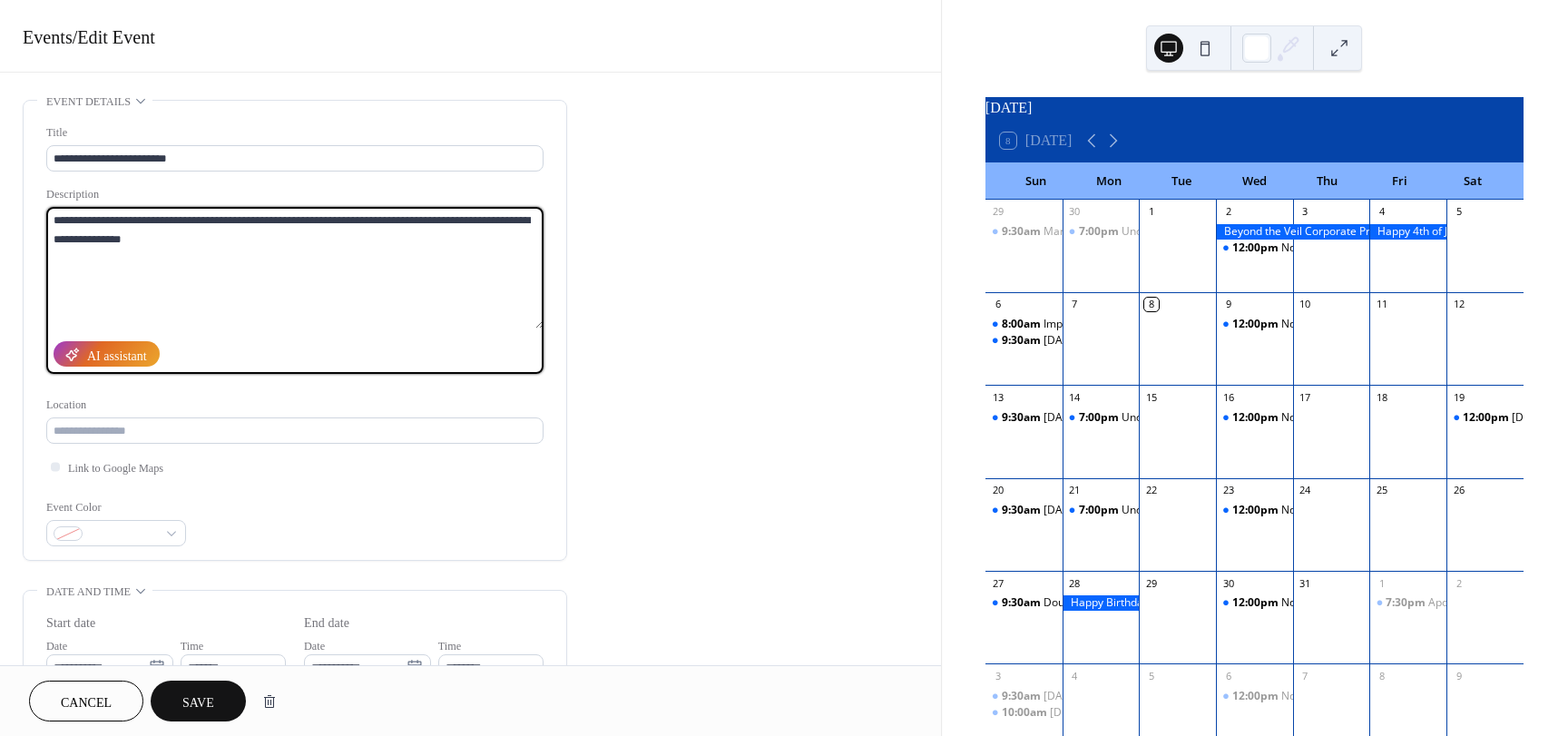 click on "**********" at bounding box center [295, 268] 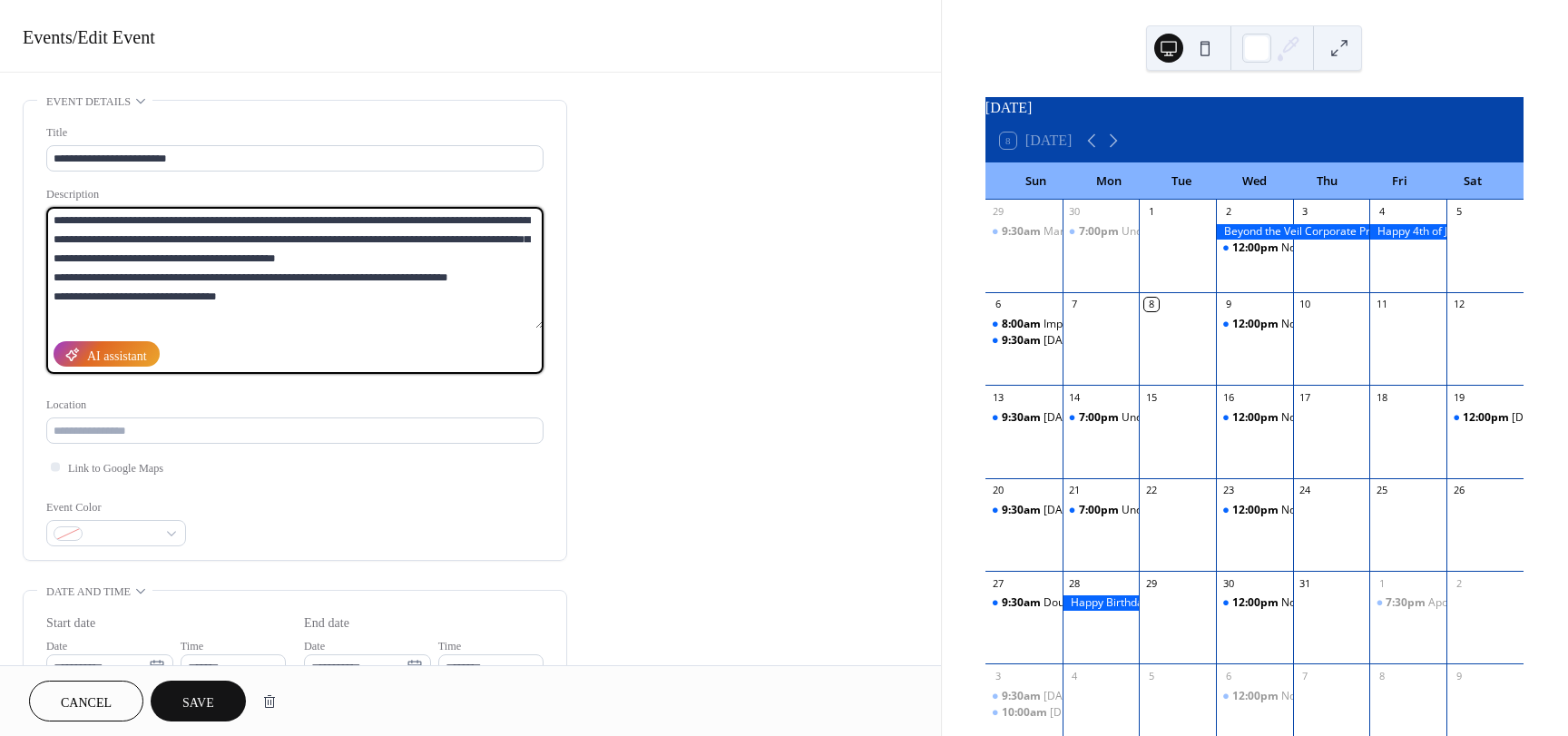 click on "**********" at bounding box center [295, 268] 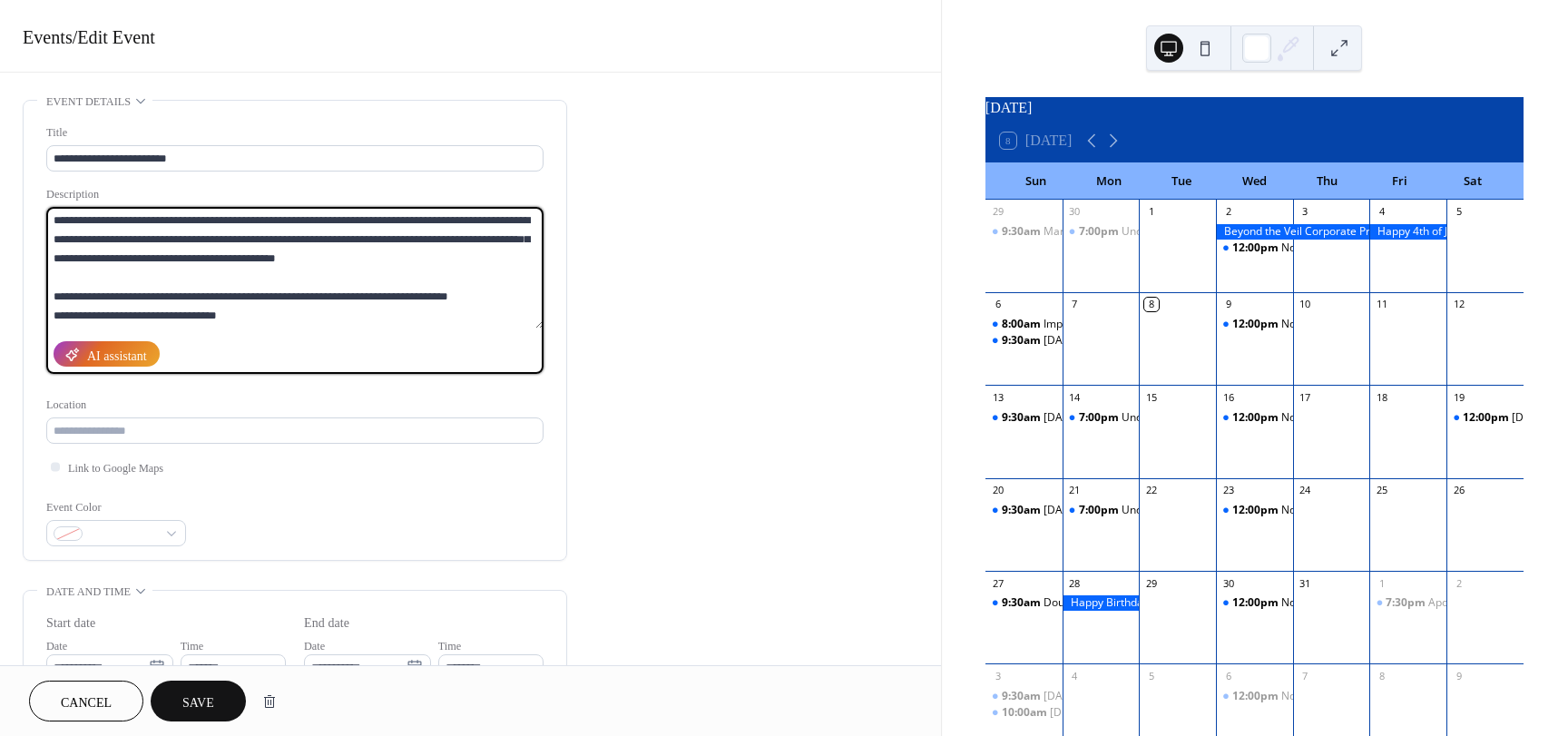 click on "**********" at bounding box center [295, 268] 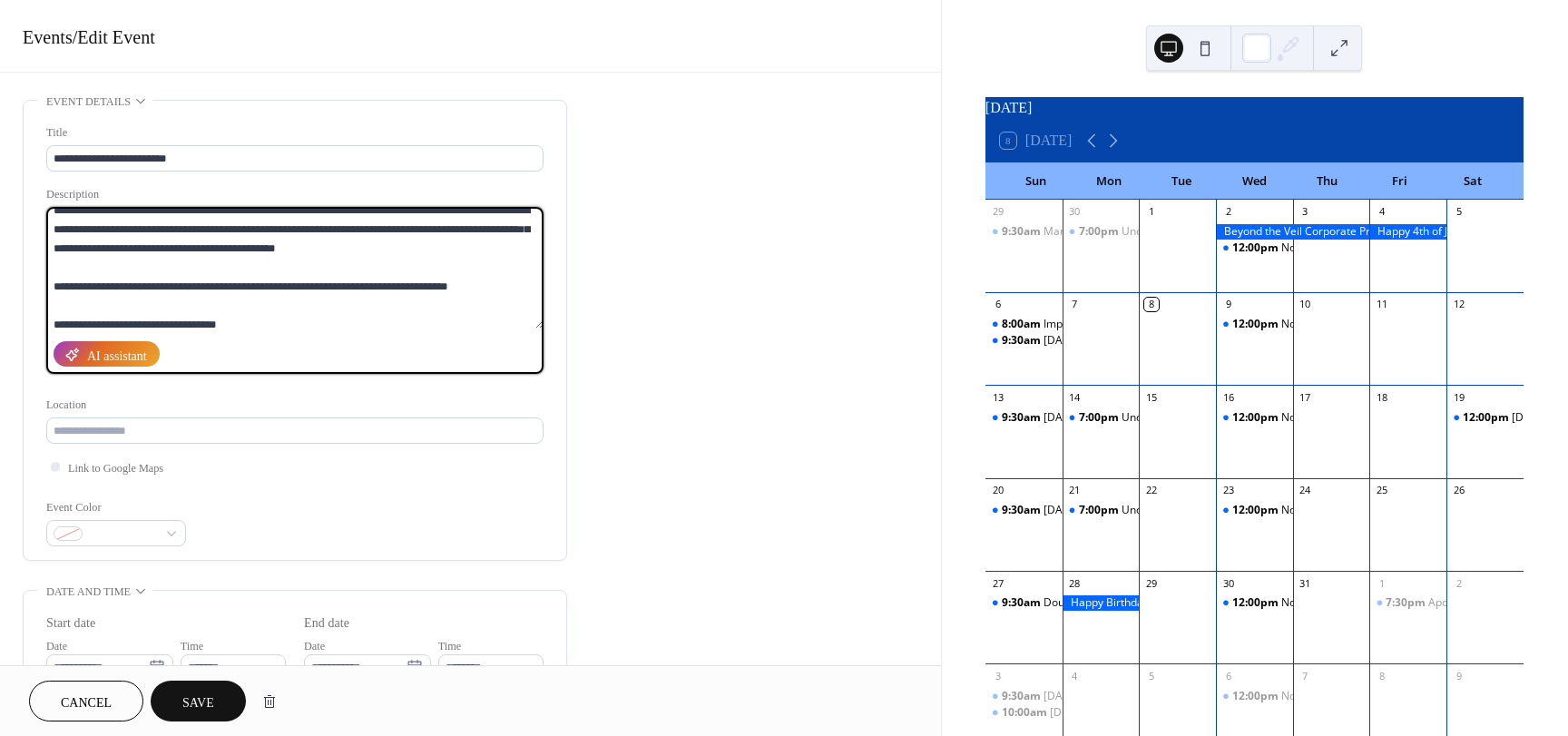 scroll, scrollTop: 19, scrollLeft: 0, axis: vertical 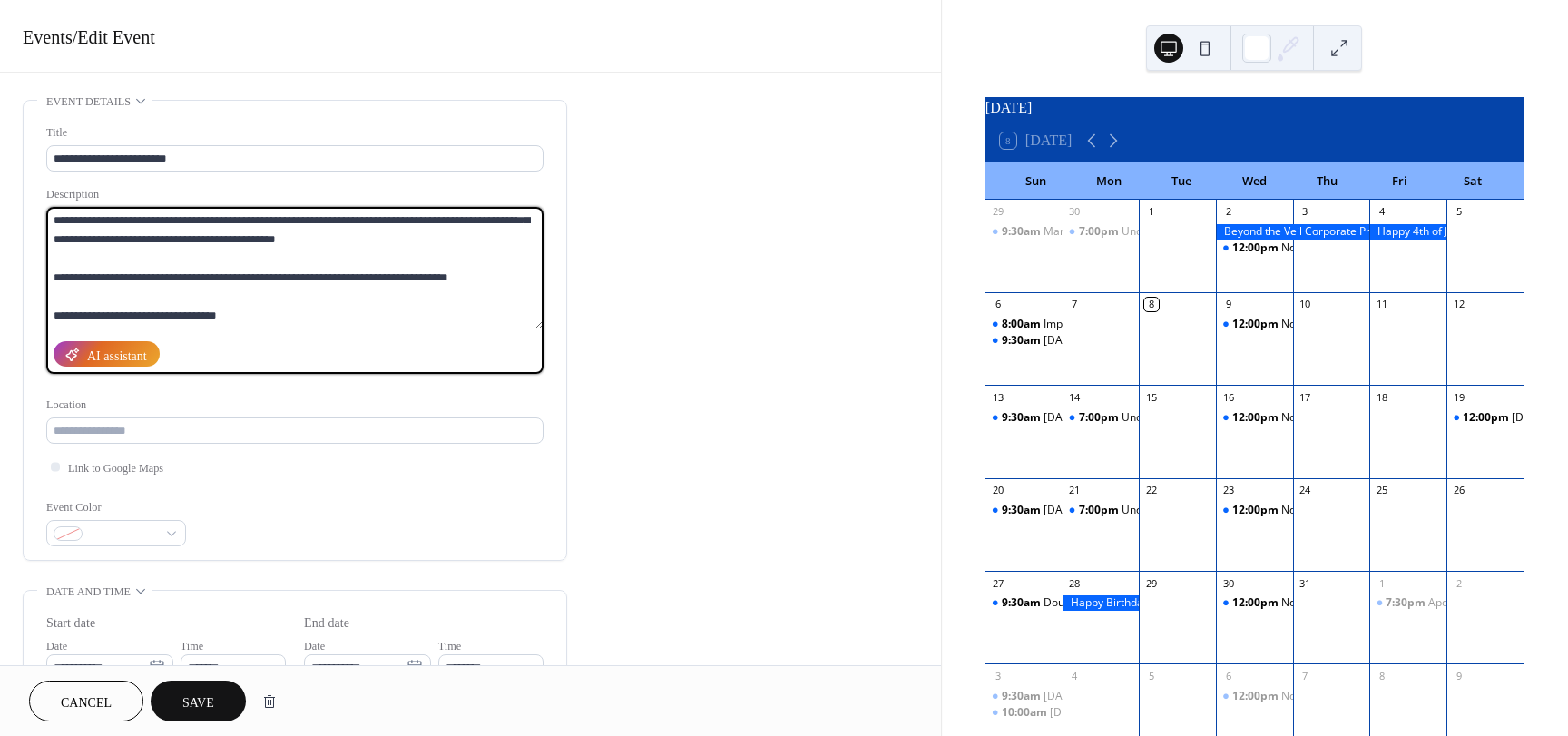click on "**********" at bounding box center [295, 268] 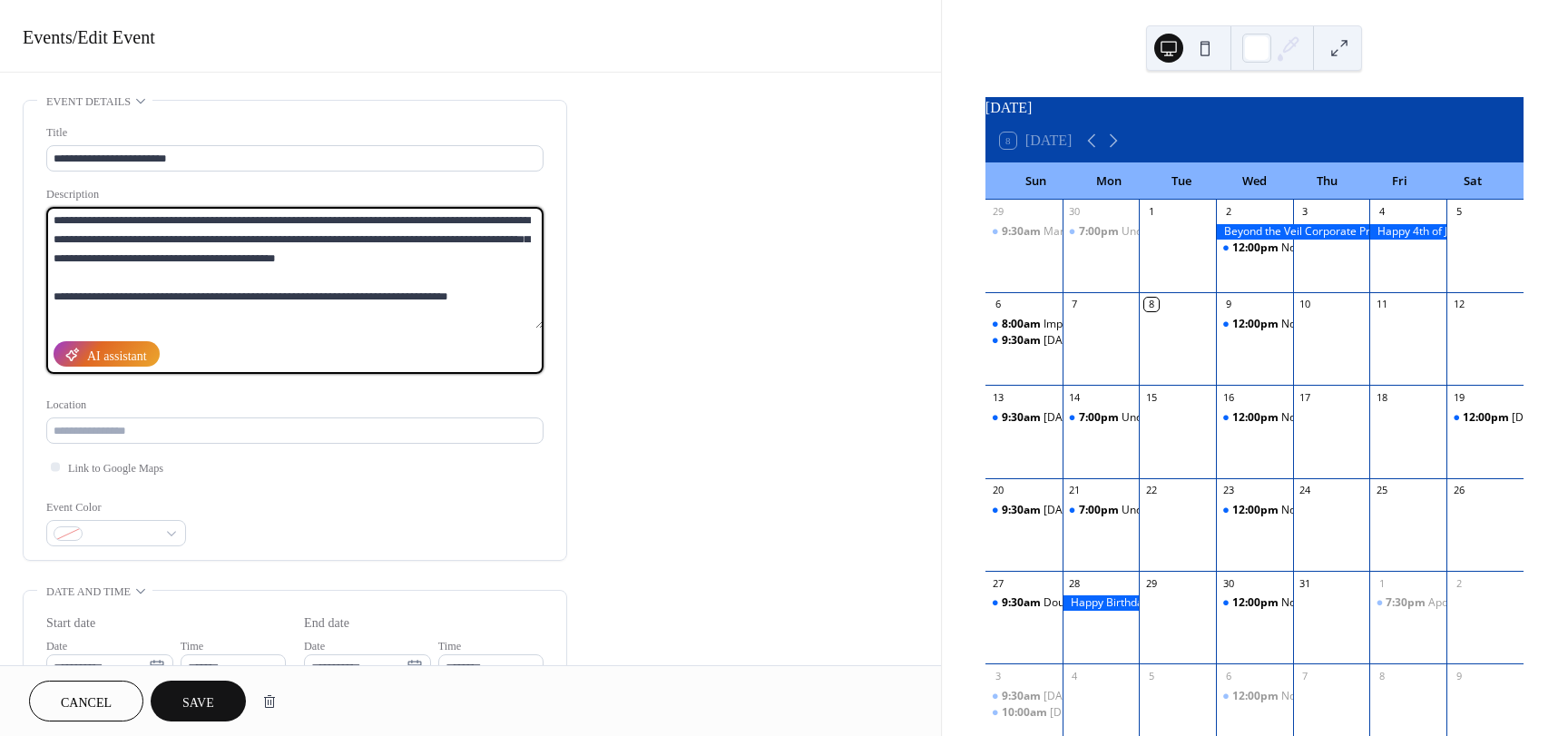click on "**********" at bounding box center [295, 268] 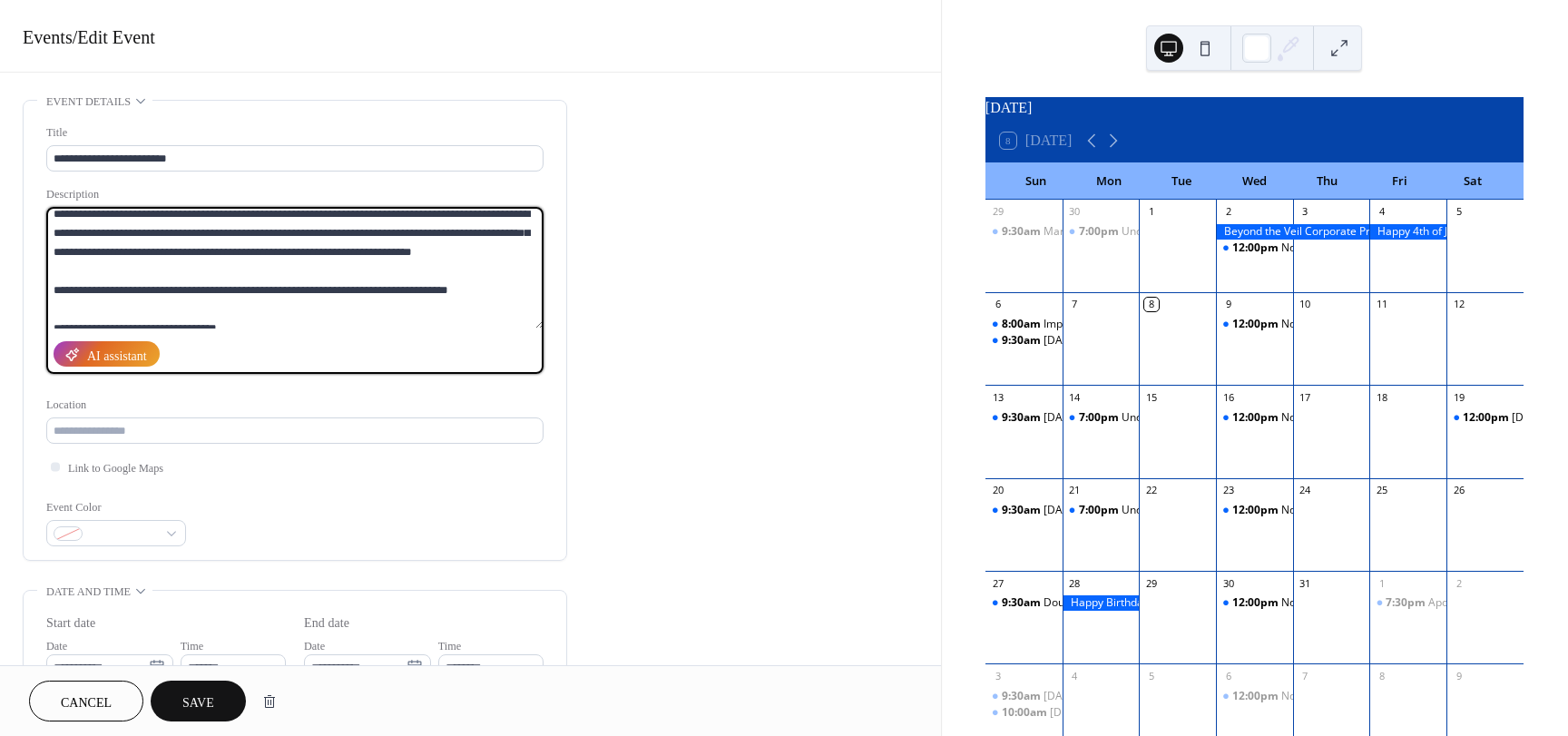 scroll, scrollTop: 0, scrollLeft: 0, axis: both 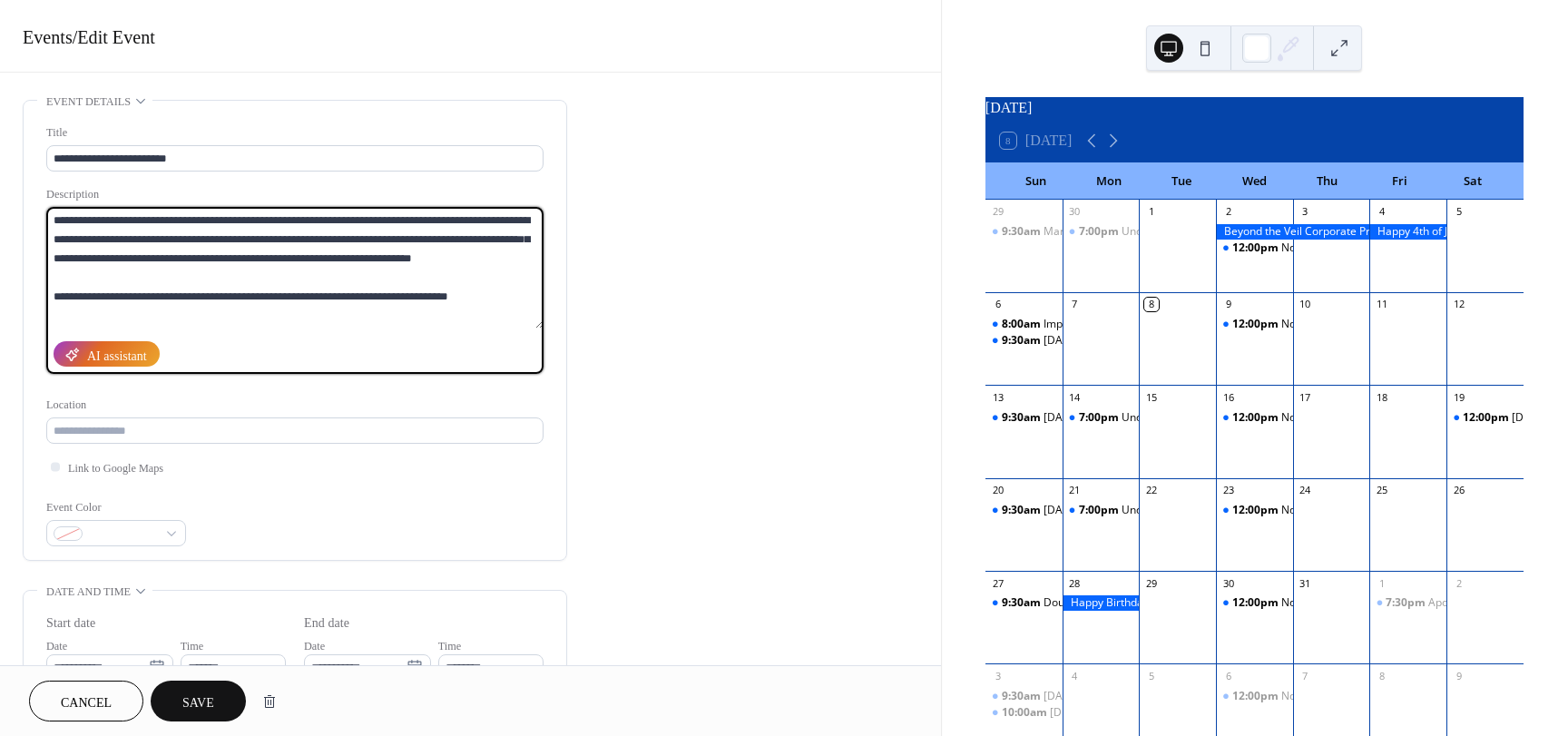 click on "**********" at bounding box center (295, 268) 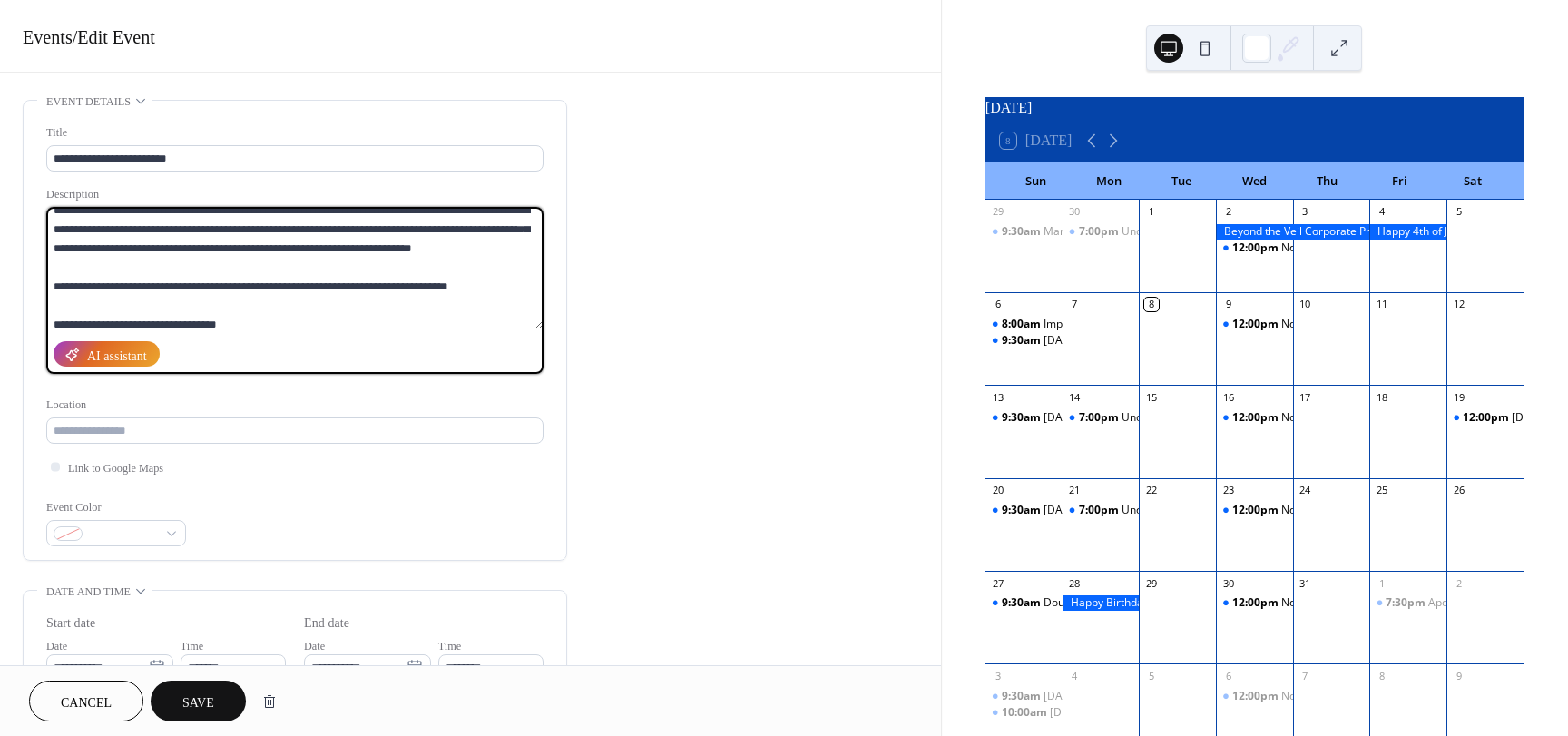 scroll, scrollTop: 19, scrollLeft: 0, axis: vertical 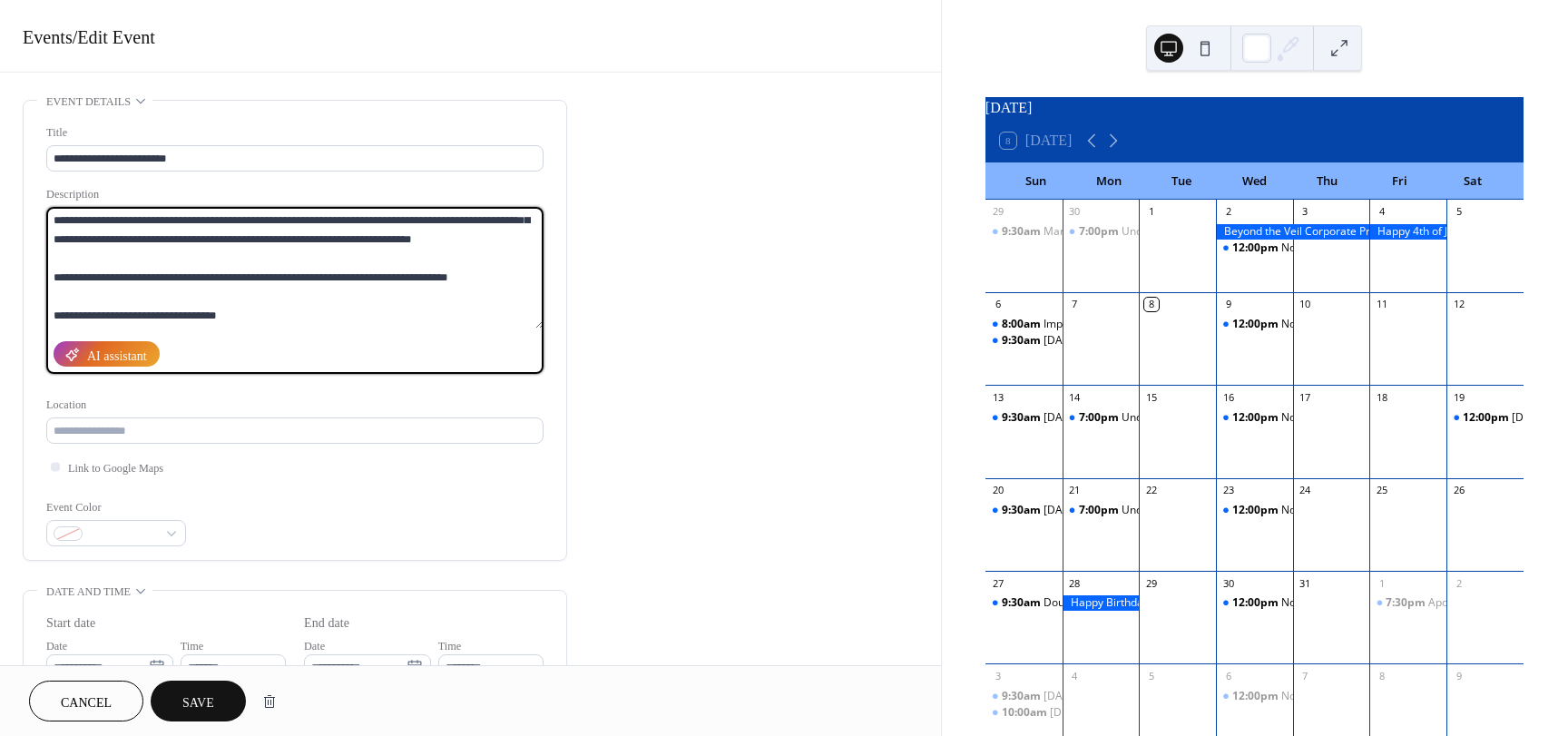 drag, startPoint x: 136, startPoint y: 320, endPoint x: -66, endPoint y: 326, distance: 202.0891 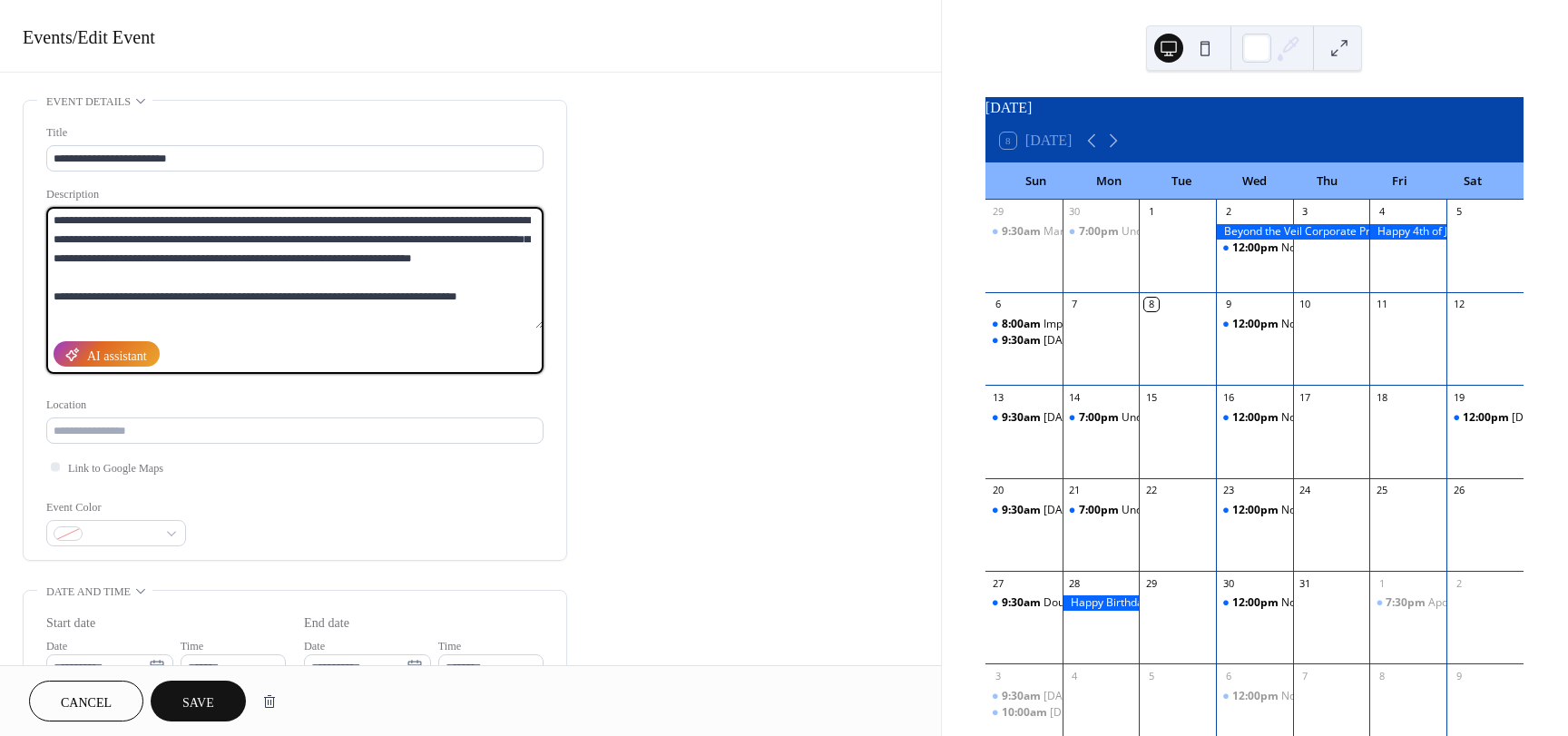 scroll, scrollTop: 16, scrollLeft: 0, axis: vertical 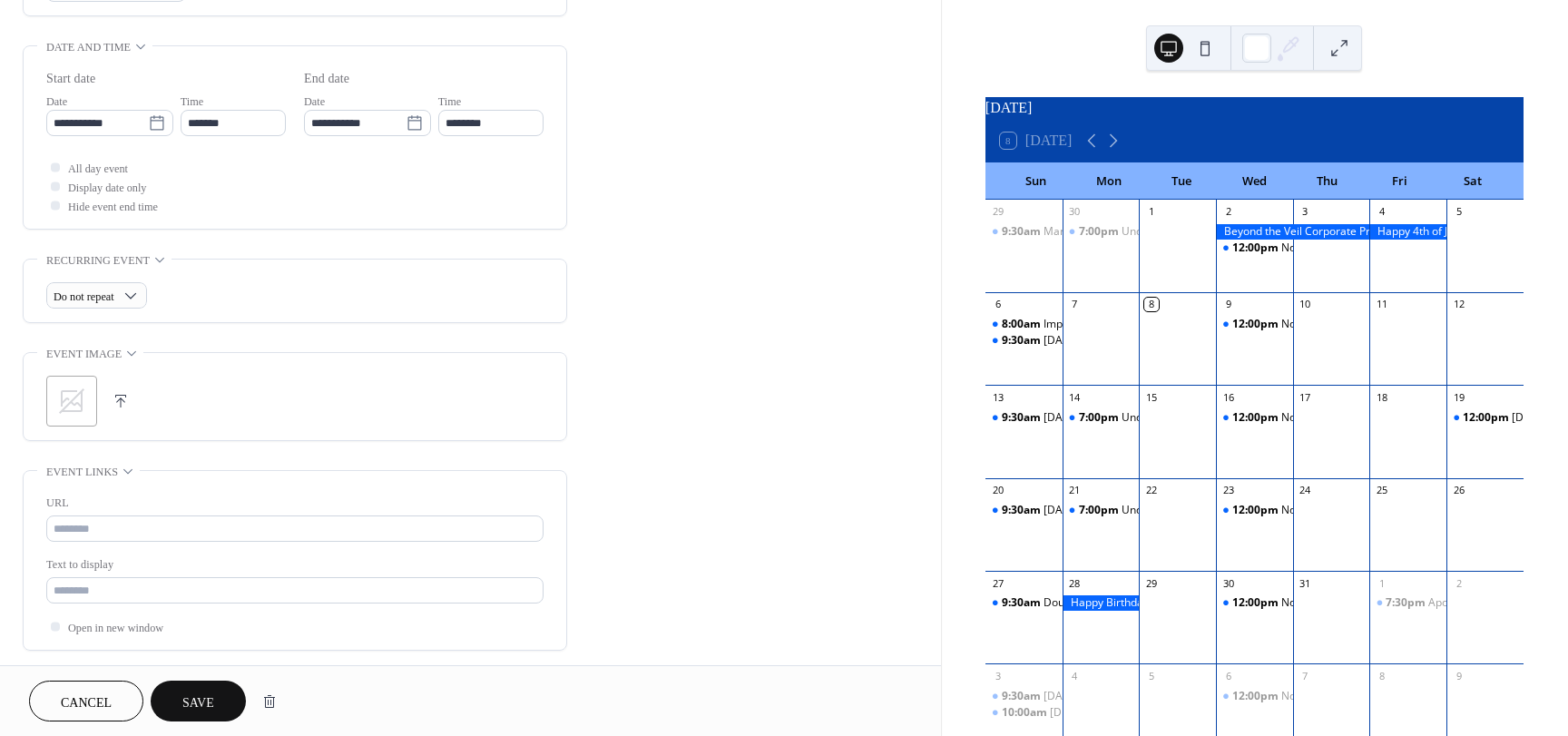 type on "**********" 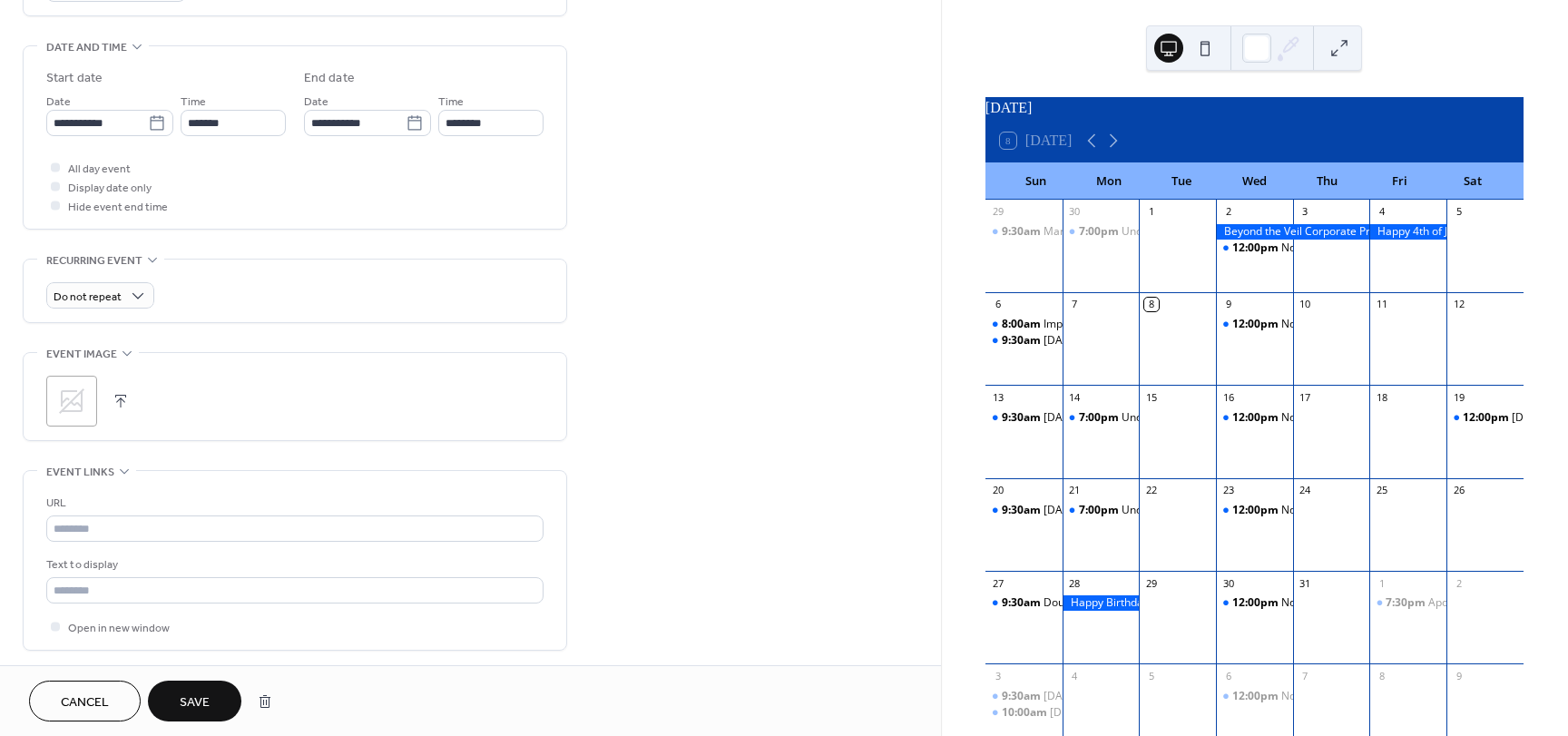 click 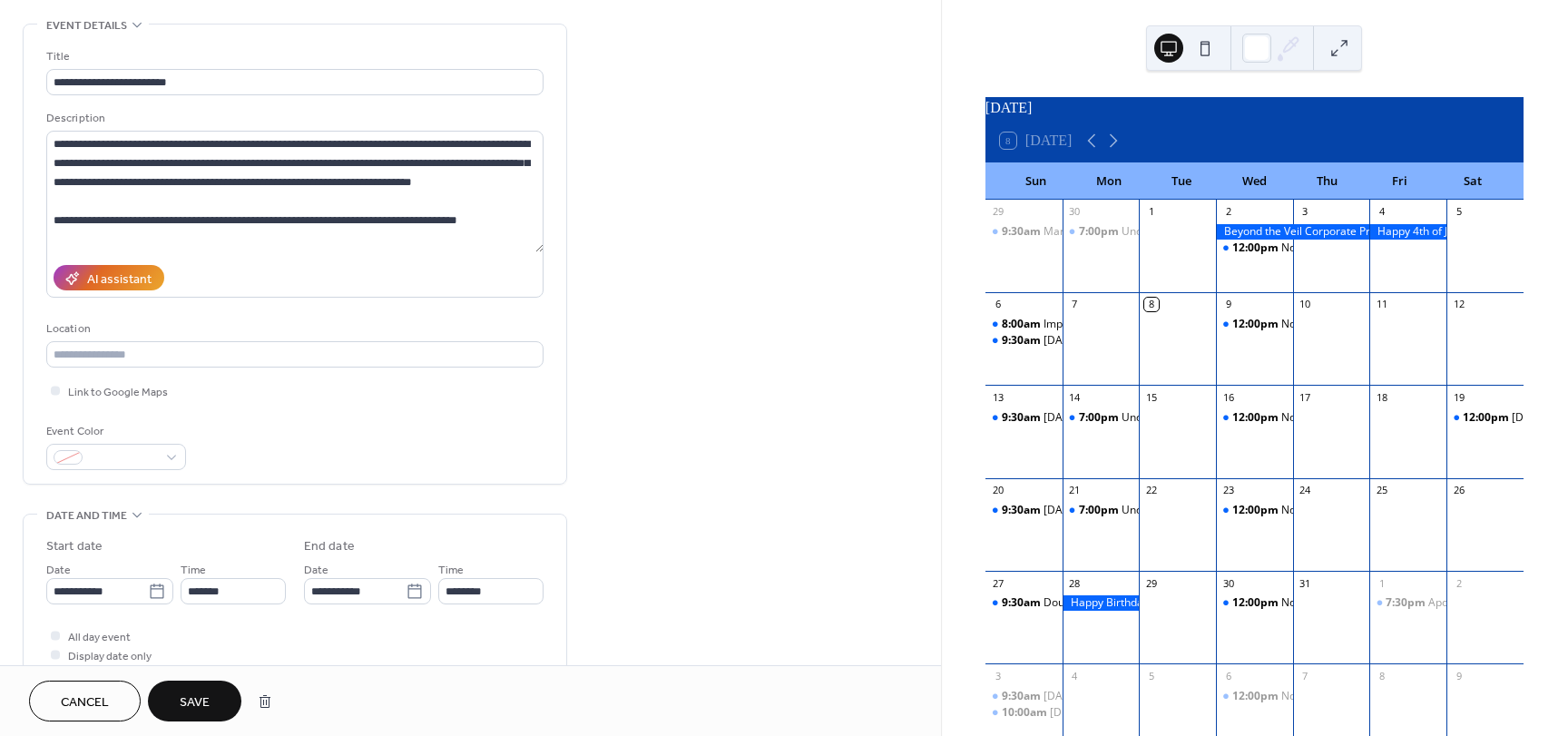 scroll, scrollTop: 0, scrollLeft: 0, axis: both 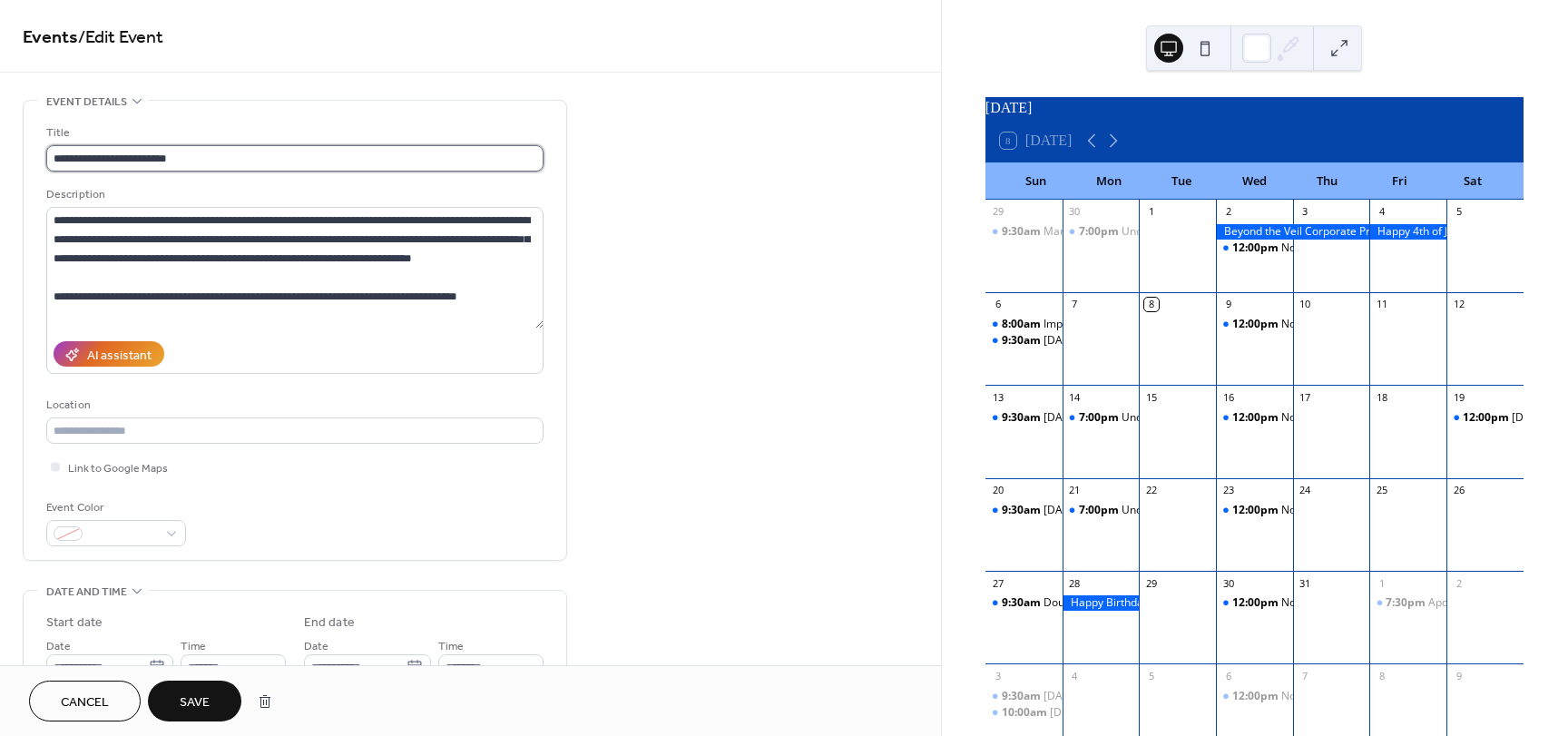 click on "**********" at bounding box center (295, 158) 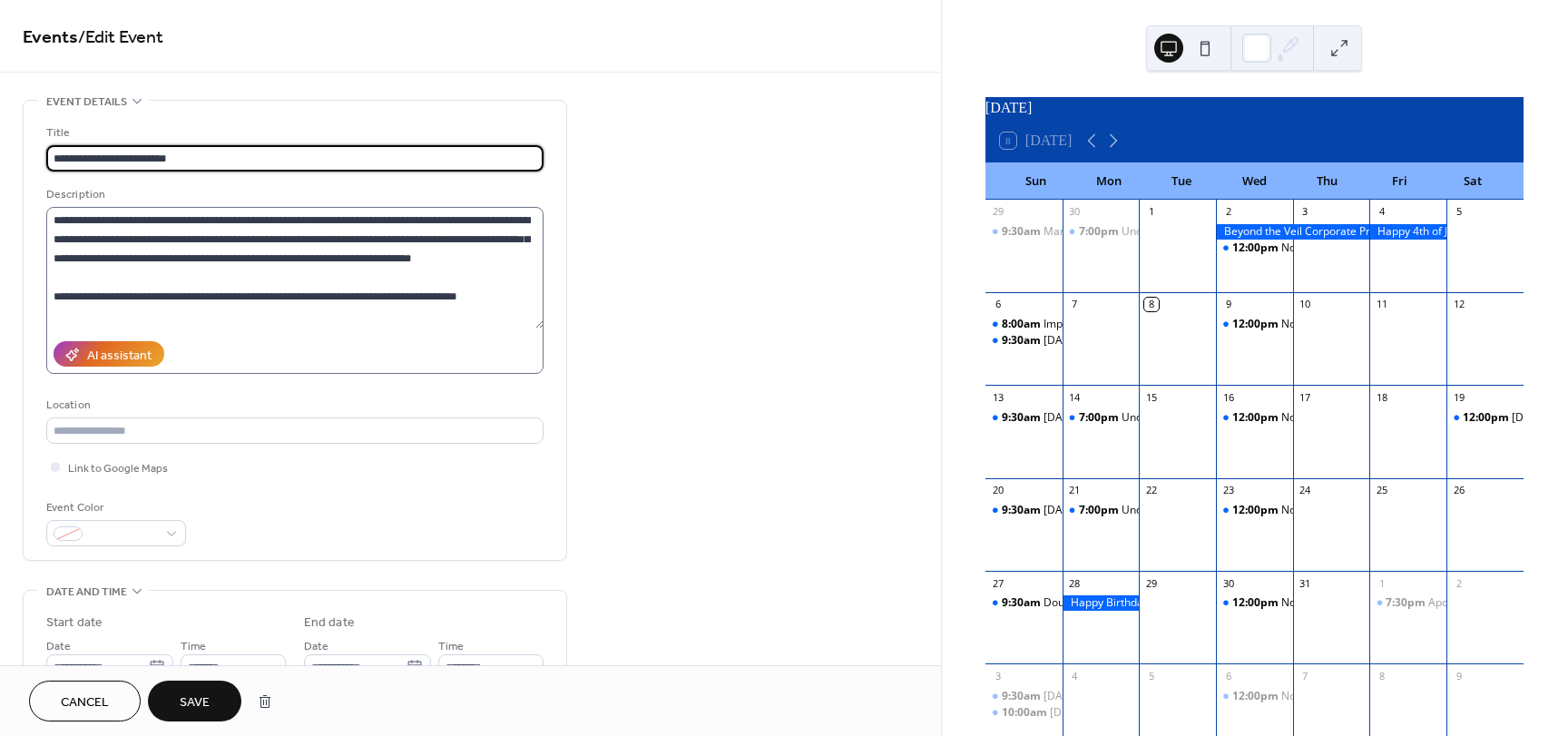 scroll, scrollTop: 19, scrollLeft: 0, axis: vertical 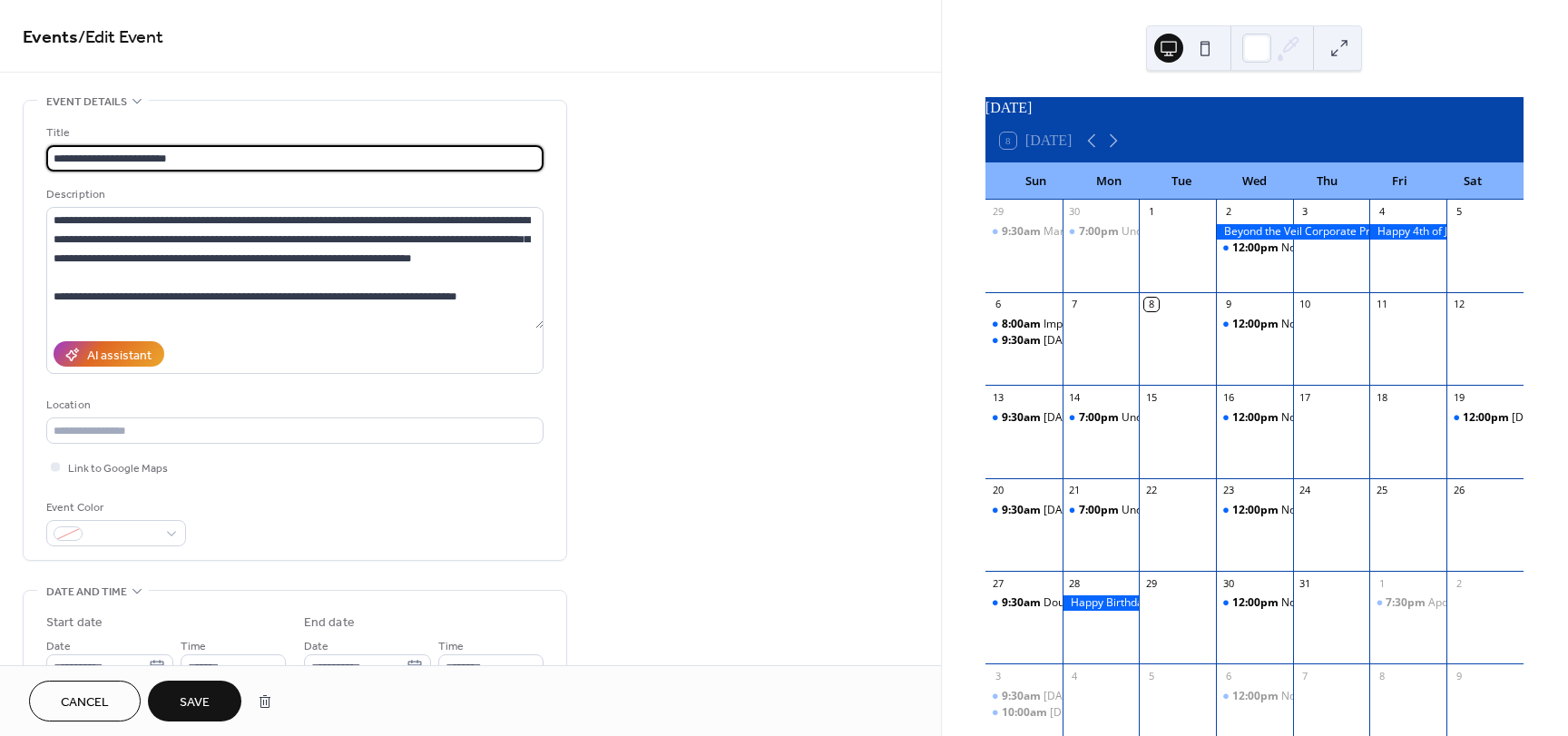 click on "Save" at bounding box center (194, 702) 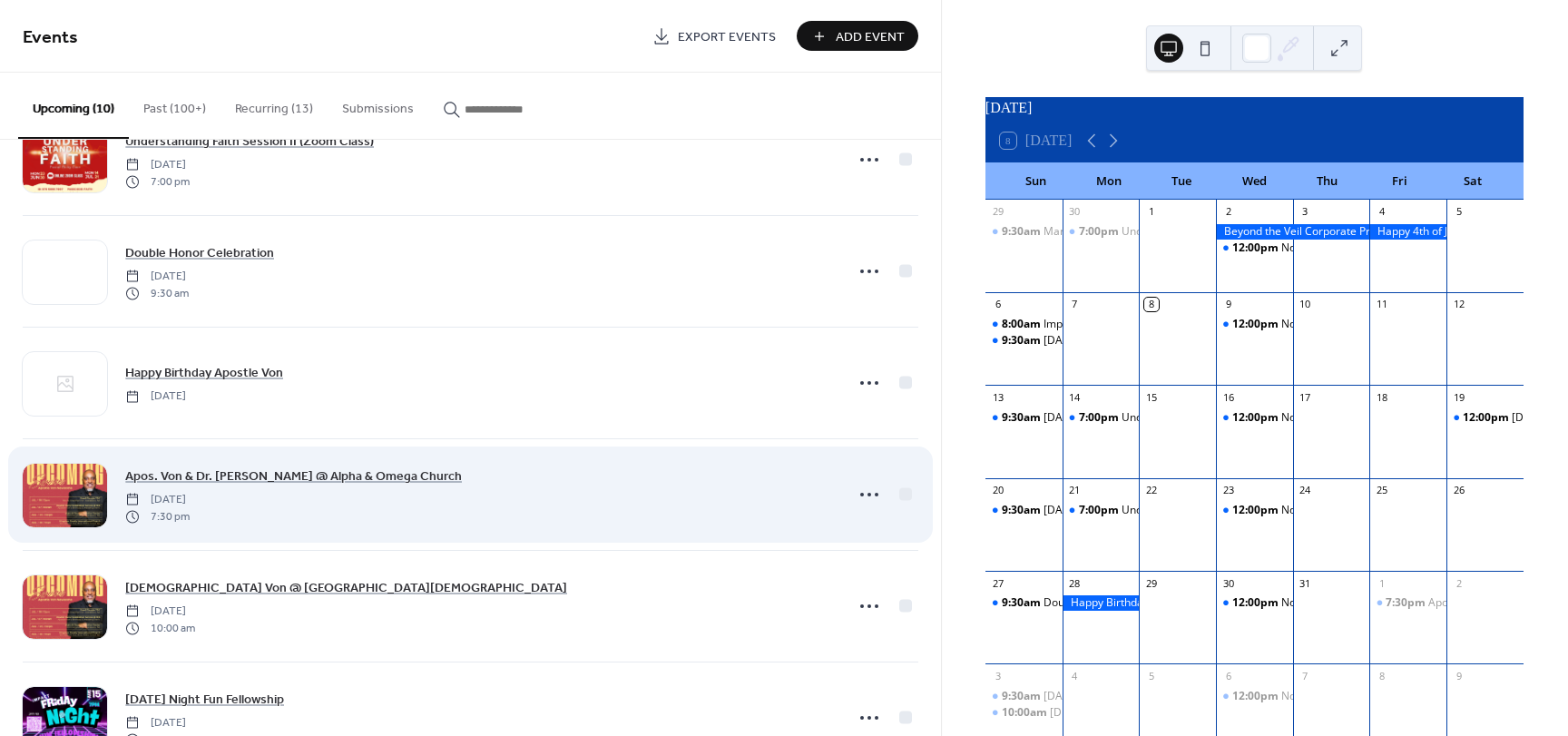 scroll, scrollTop: 363, scrollLeft: 0, axis: vertical 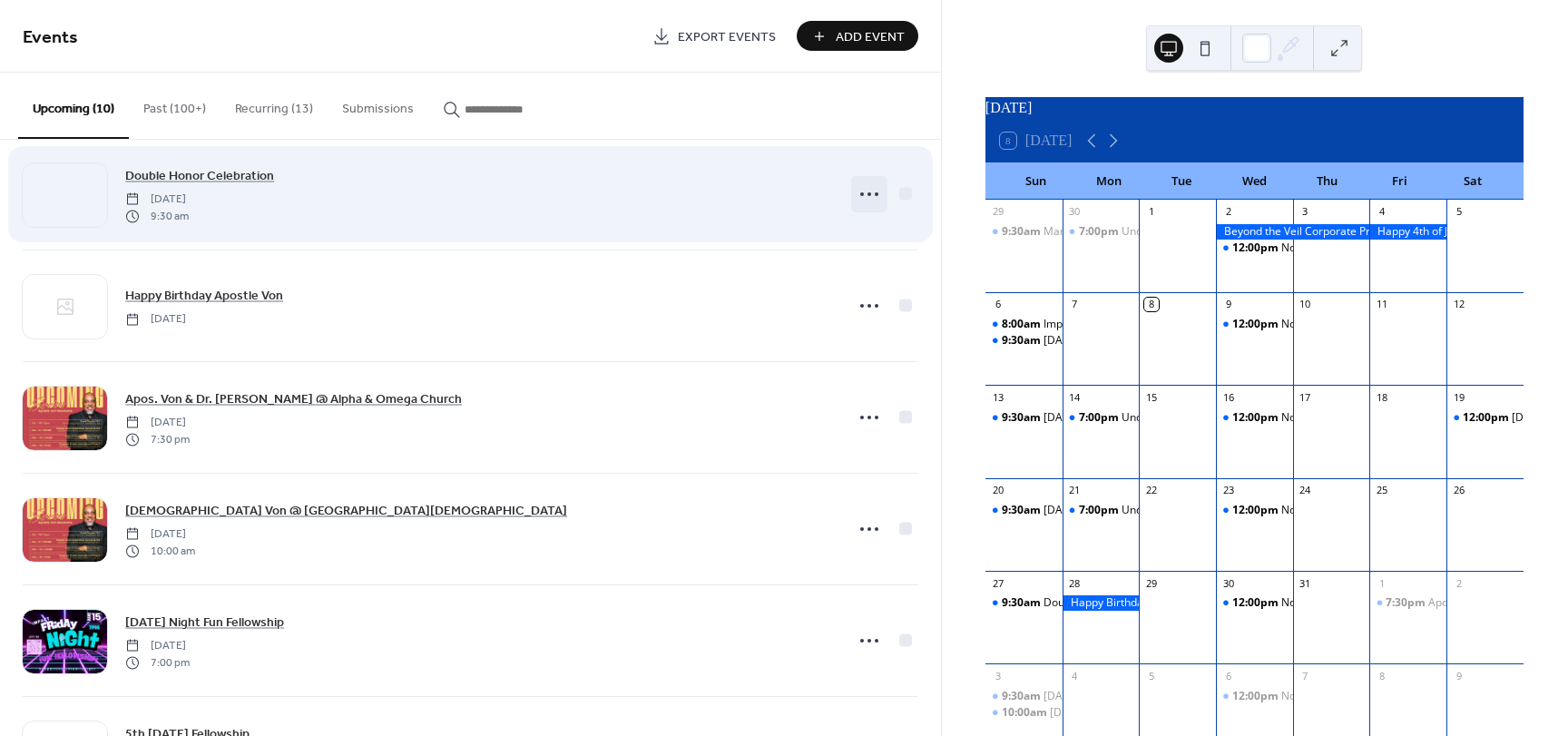 click 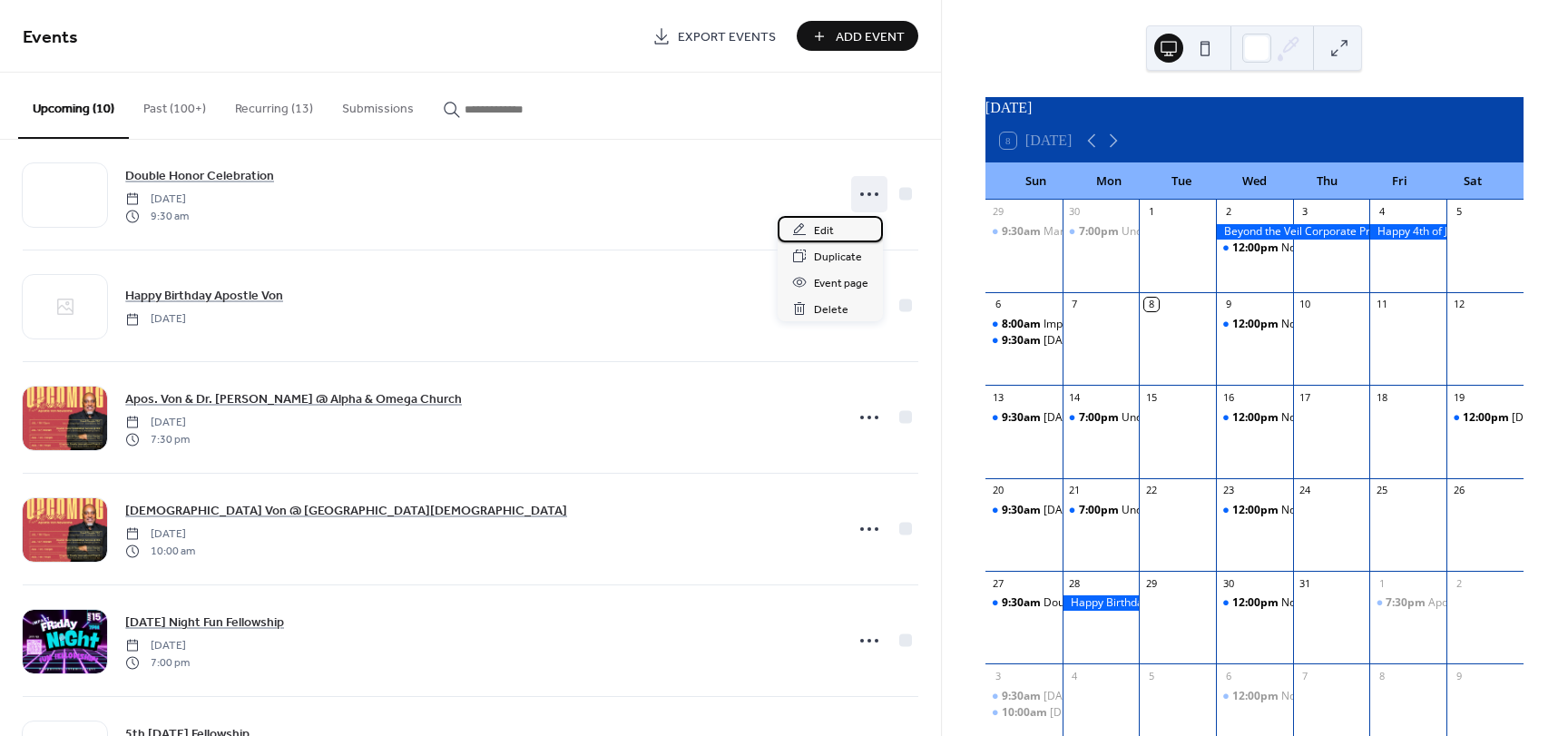 click on "Edit" at bounding box center (824, 231) 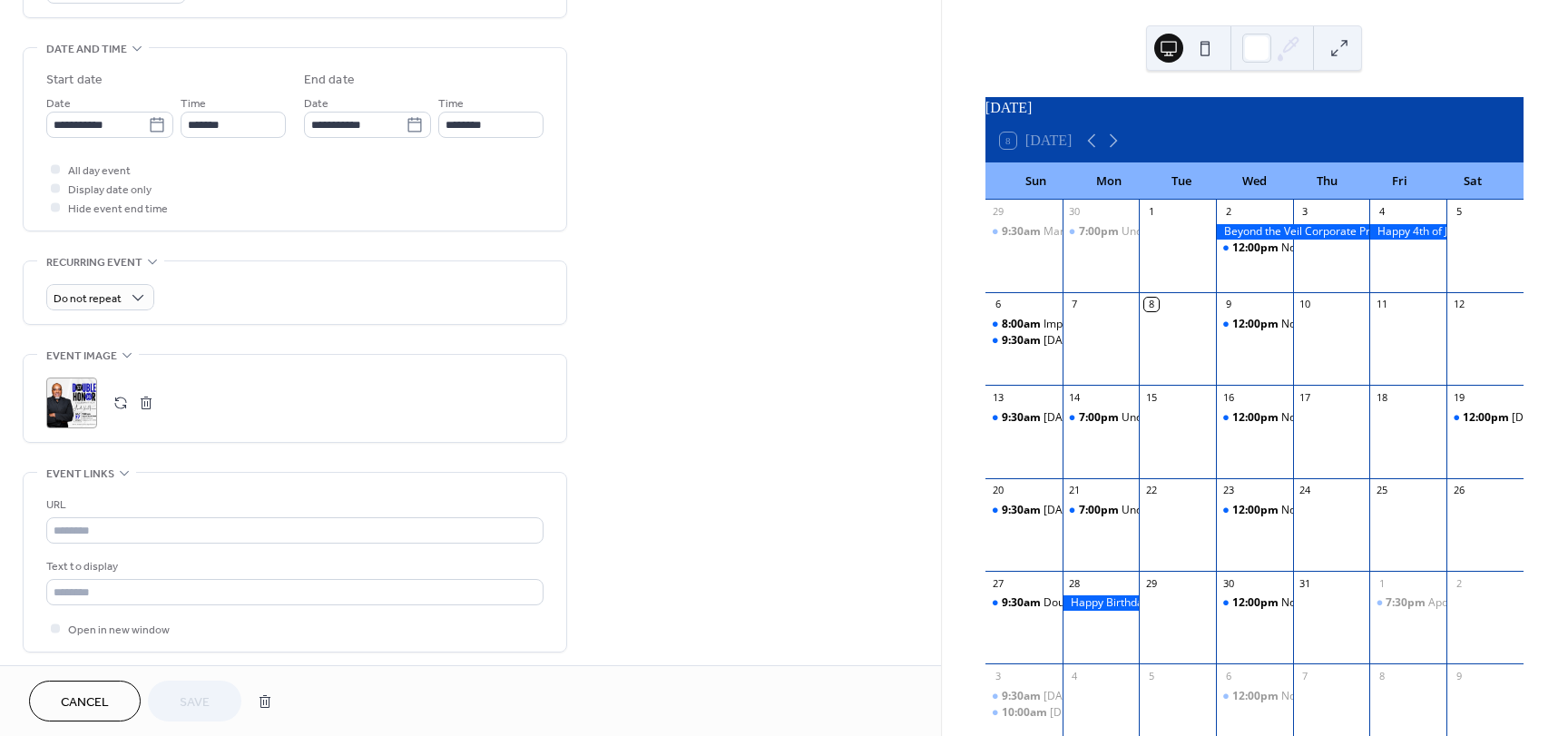 scroll, scrollTop: 545, scrollLeft: 0, axis: vertical 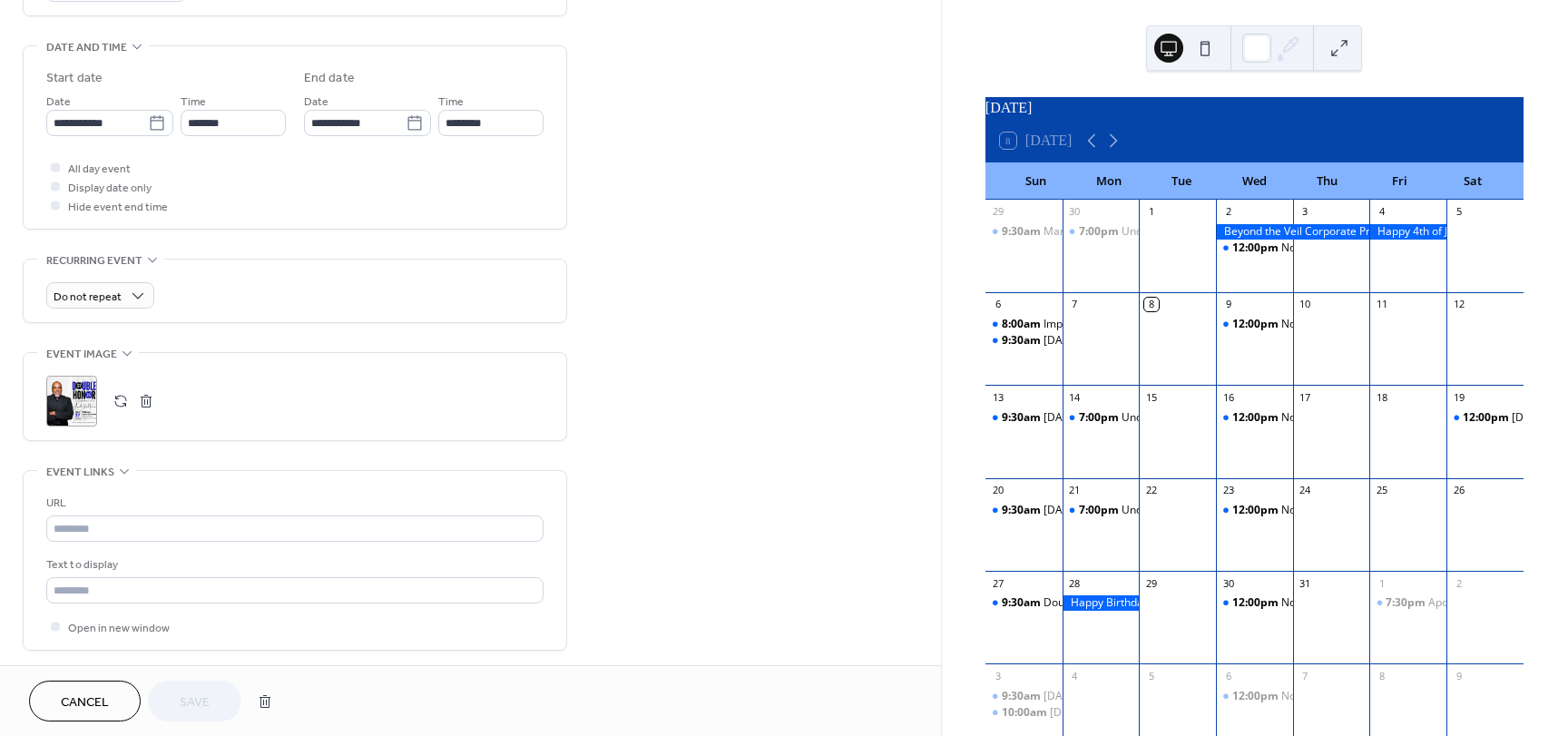 click at bounding box center (146, 401) 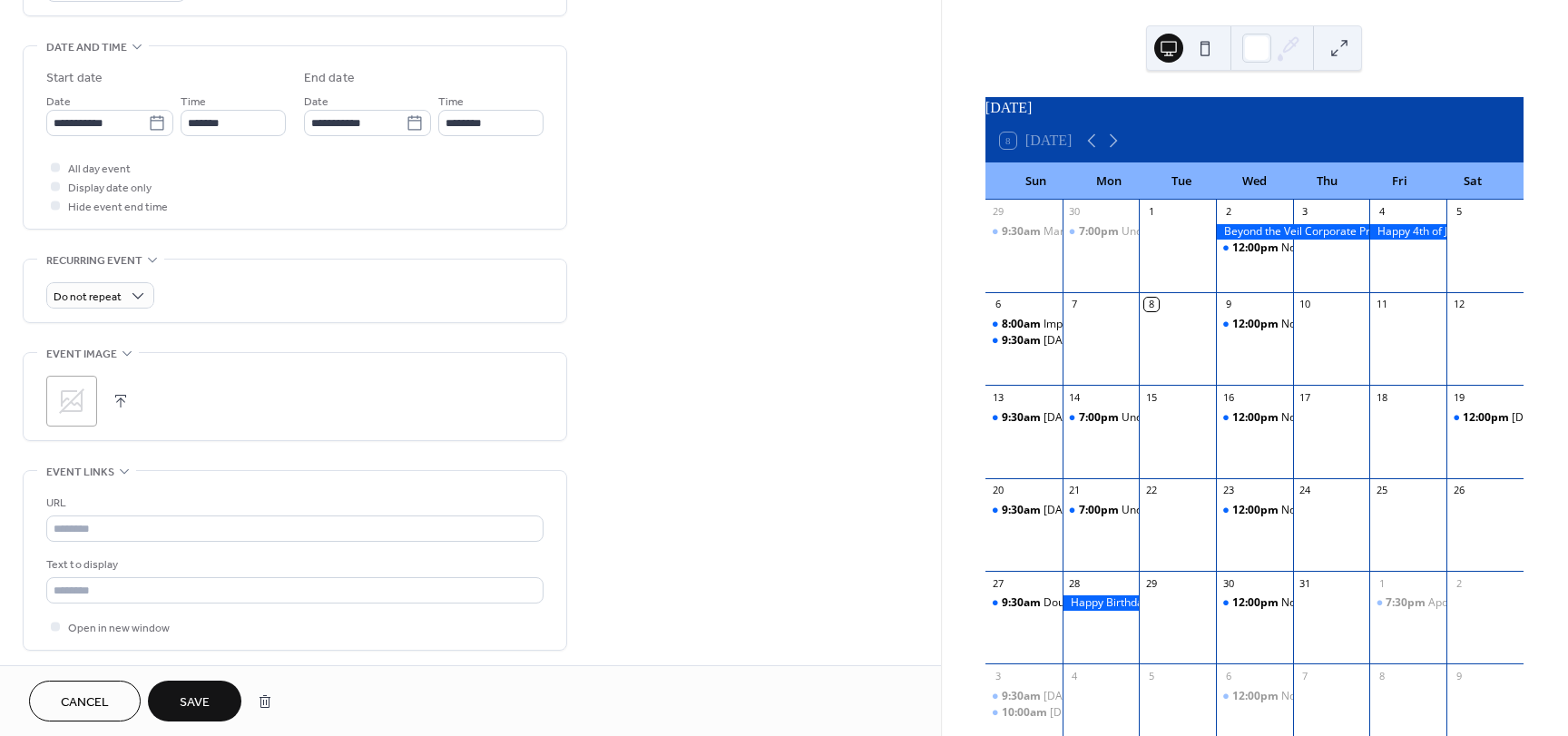click 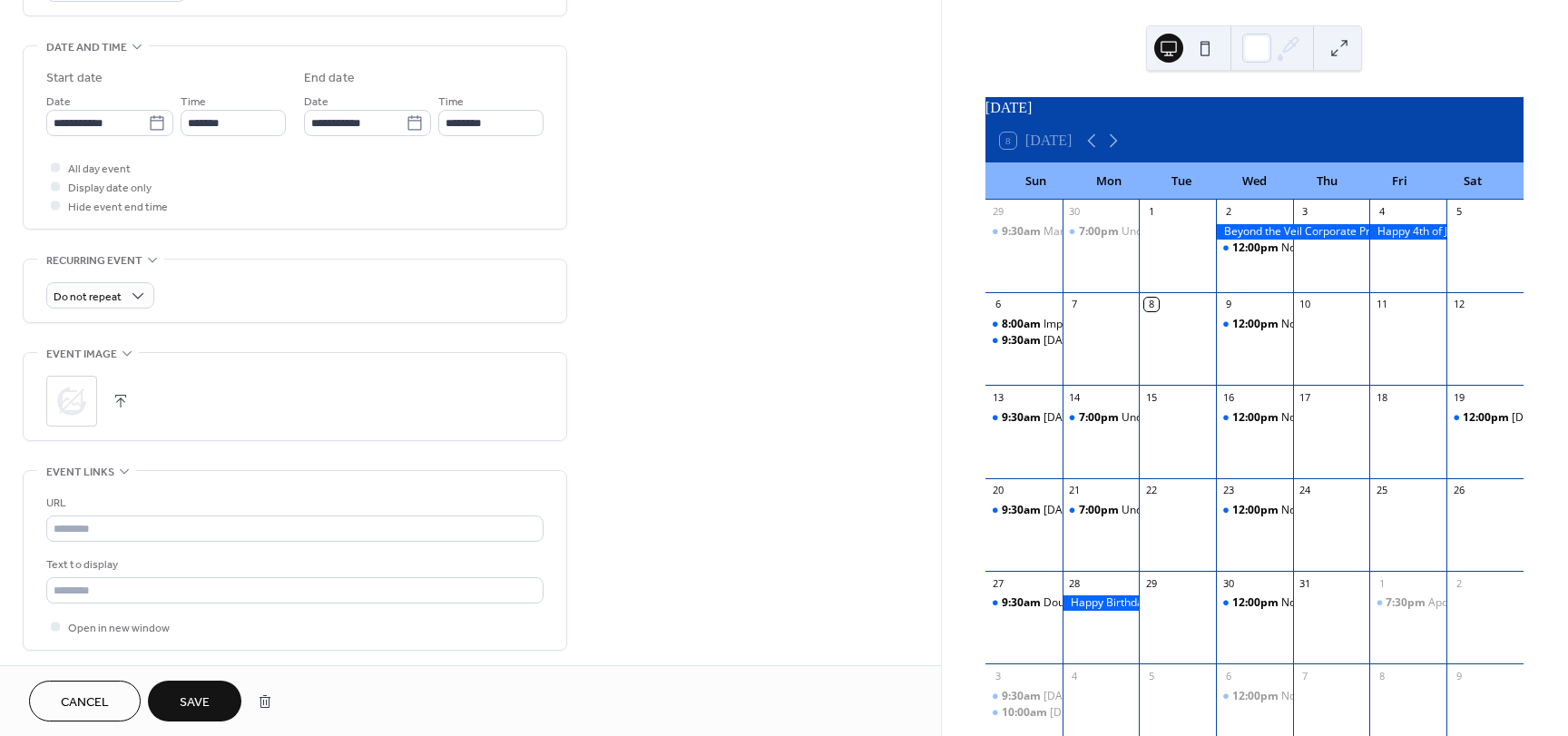click on "Save" at bounding box center [194, 702] 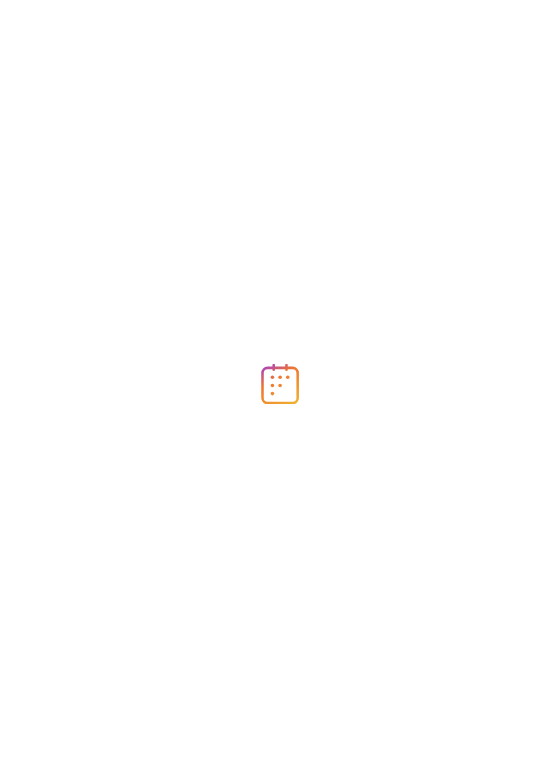 scroll, scrollTop: 0, scrollLeft: 0, axis: both 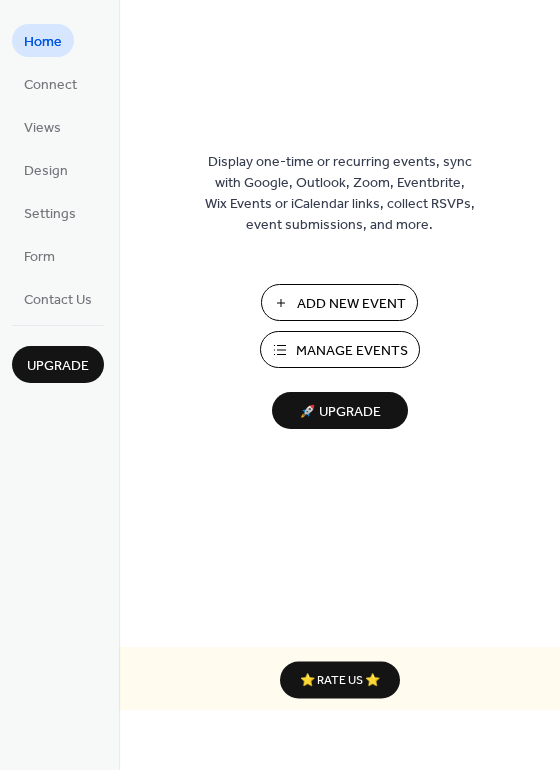 click on "Manage Events" at bounding box center (340, 349) 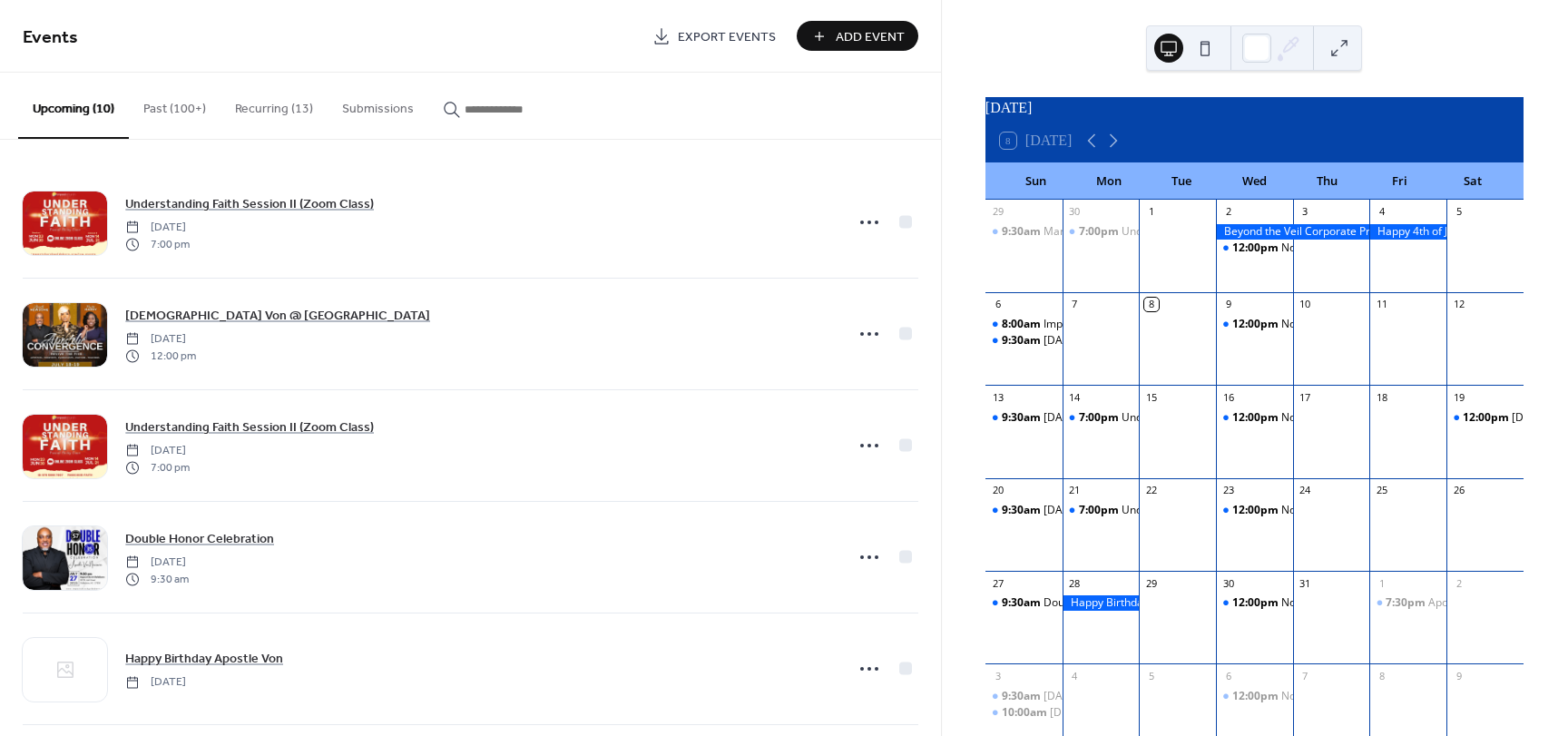 scroll, scrollTop: 0, scrollLeft: 0, axis: both 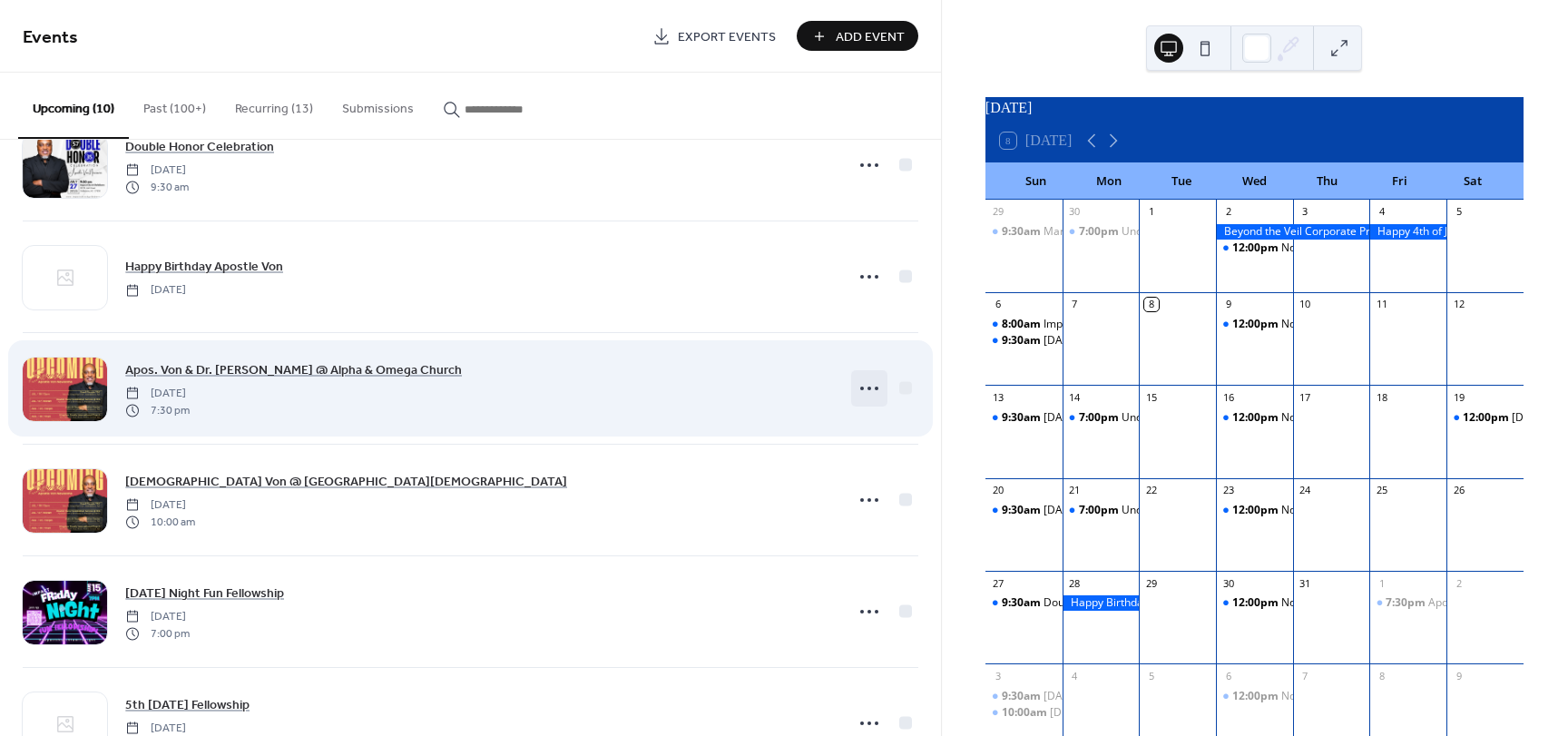 click 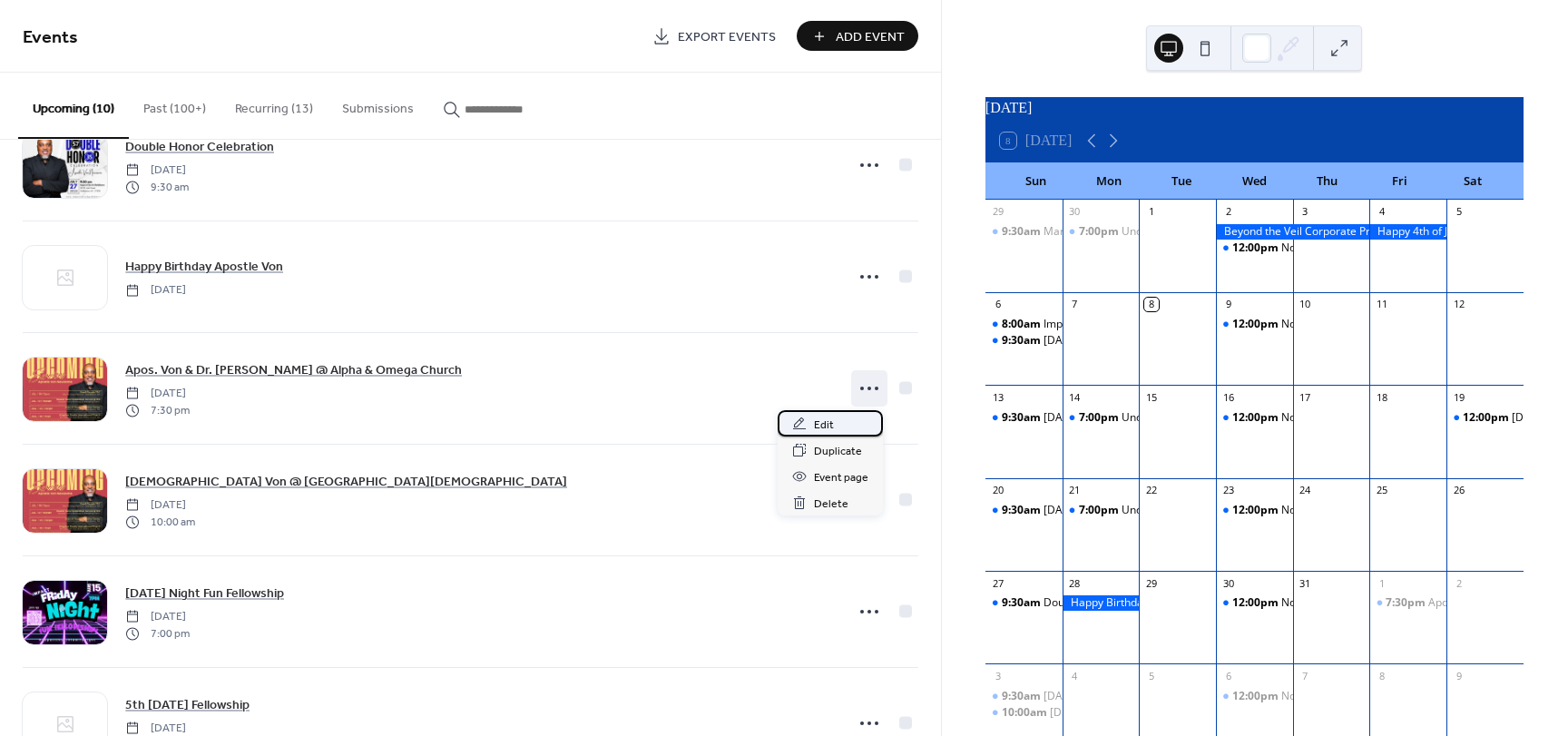 click on "Edit" at bounding box center (824, 425) 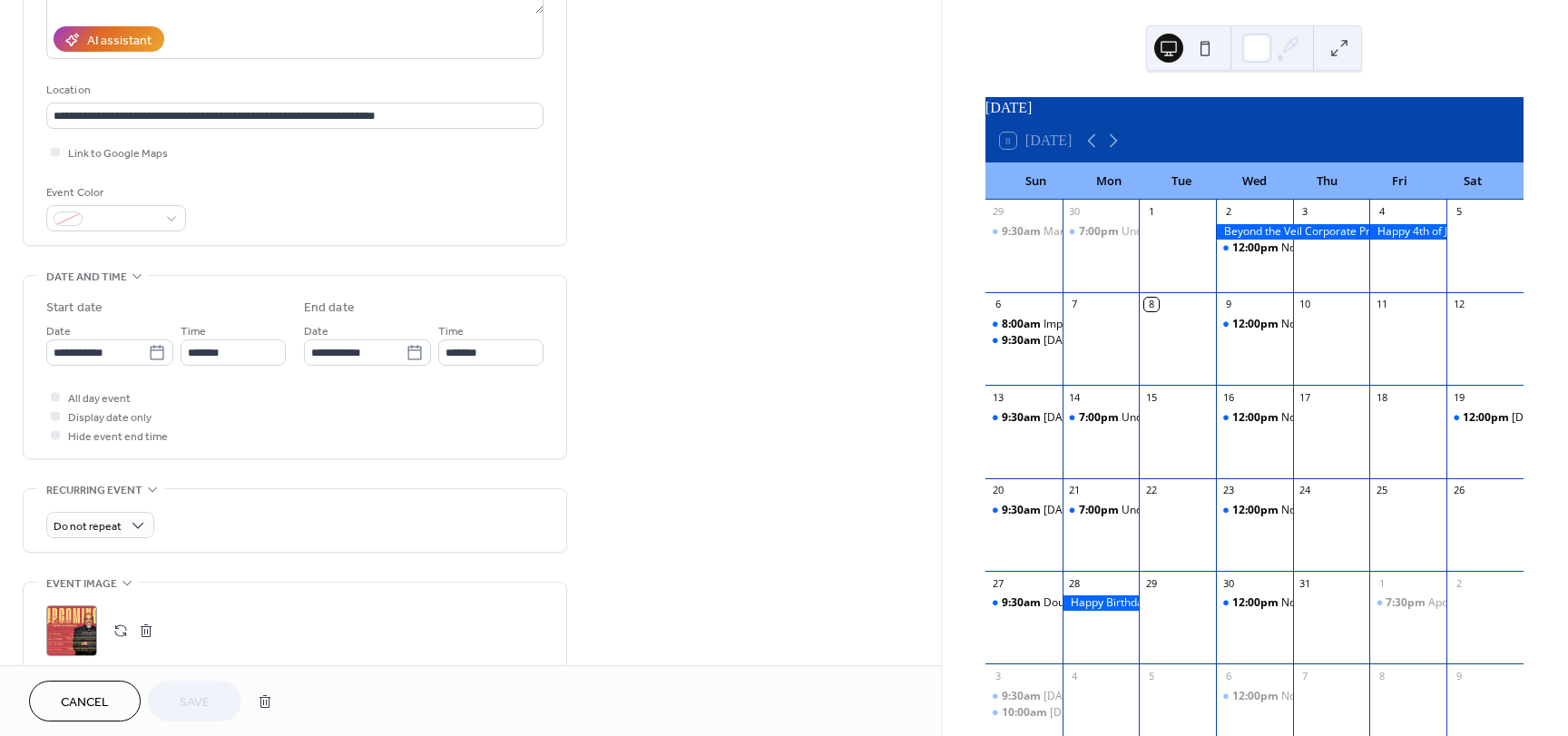 scroll, scrollTop: 363, scrollLeft: 0, axis: vertical 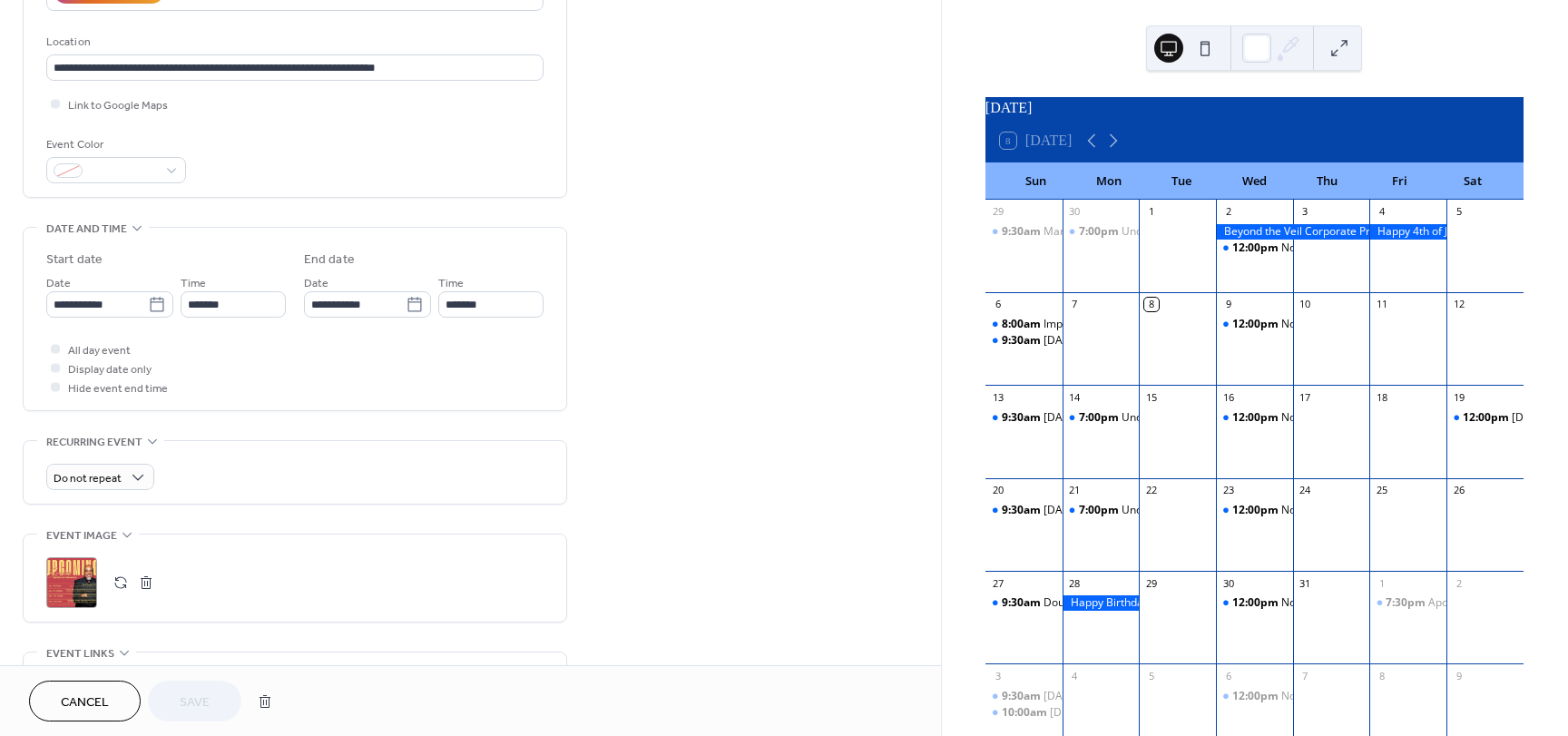 click at bounding box center (146, 583) 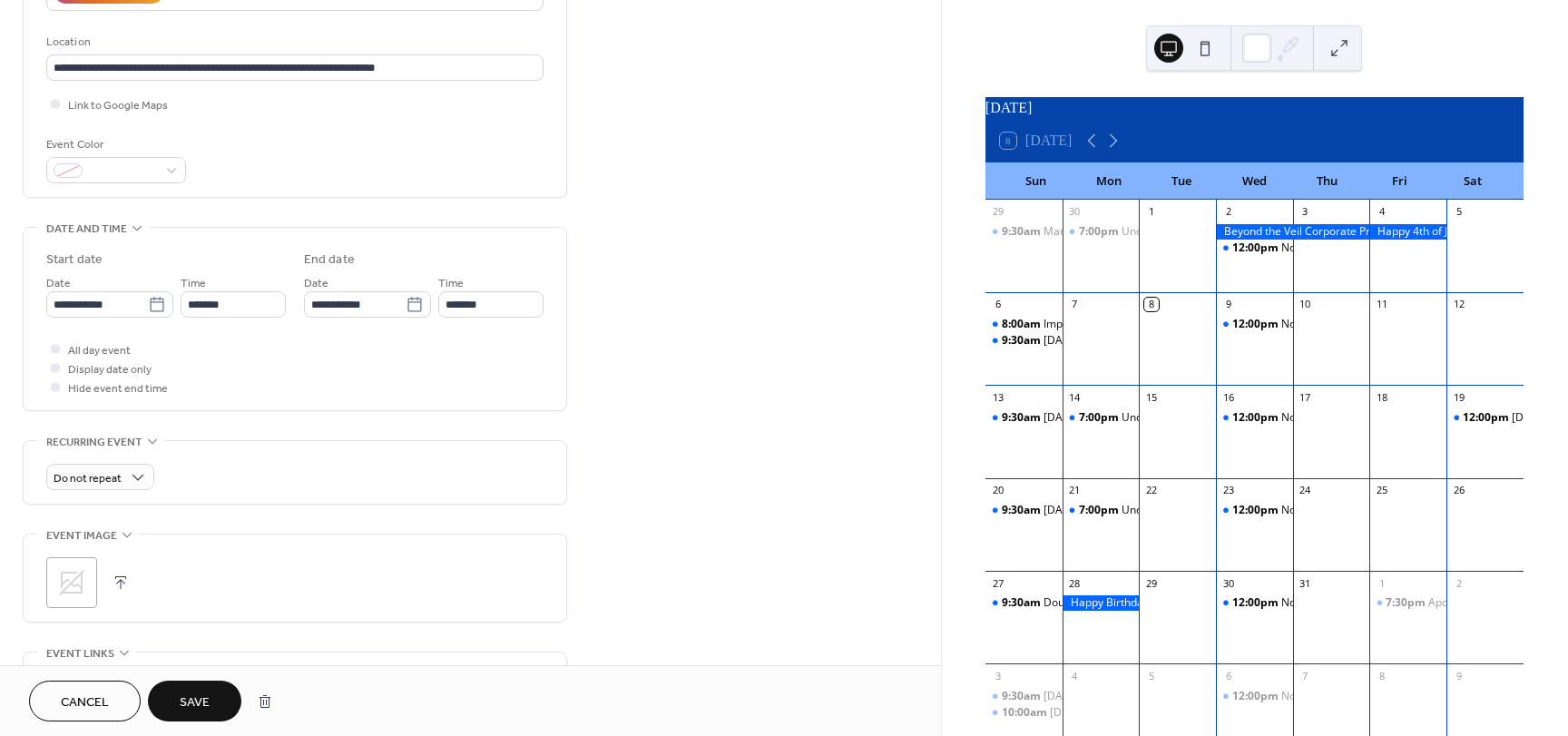 click 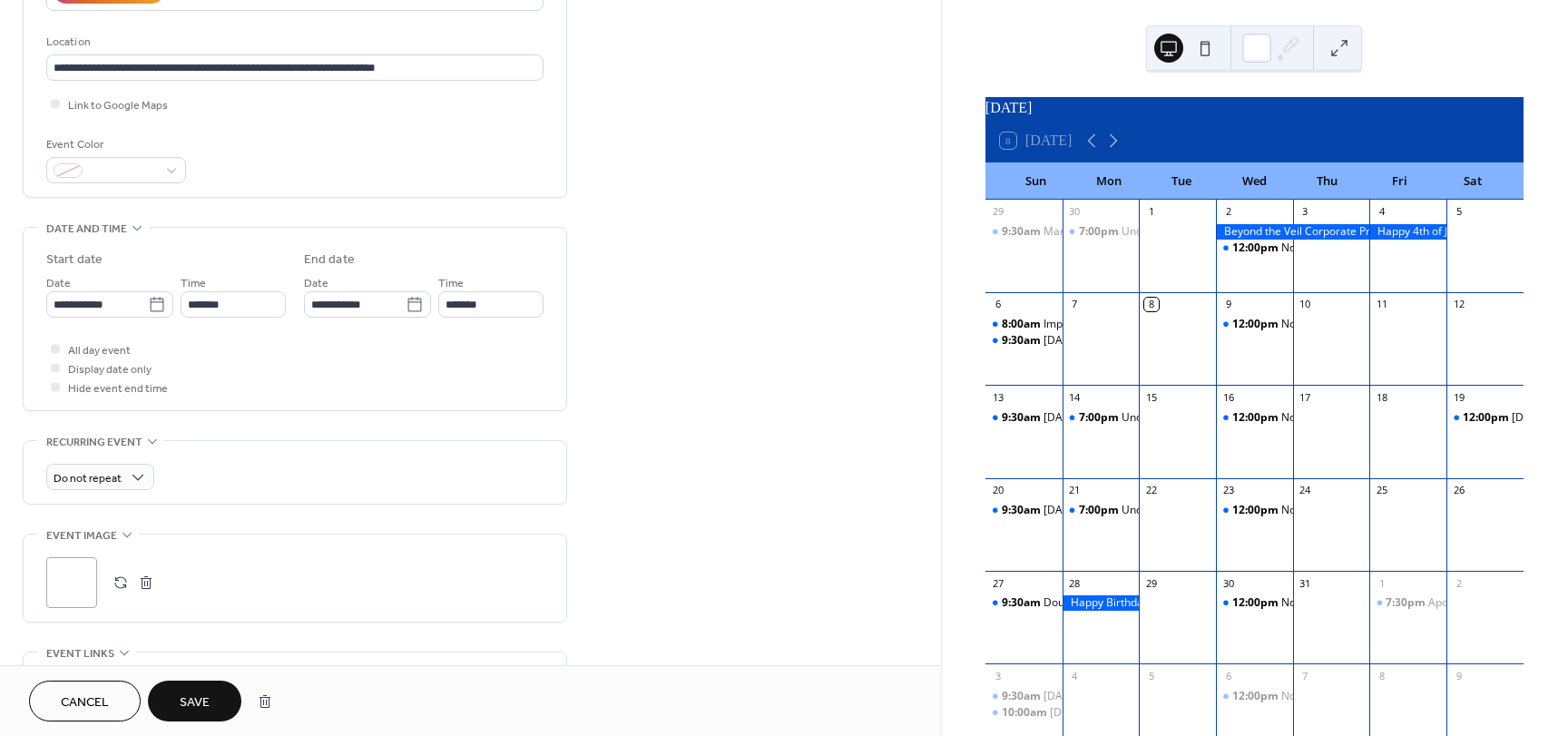 click on "Save" at bounding box center (194, 702) 